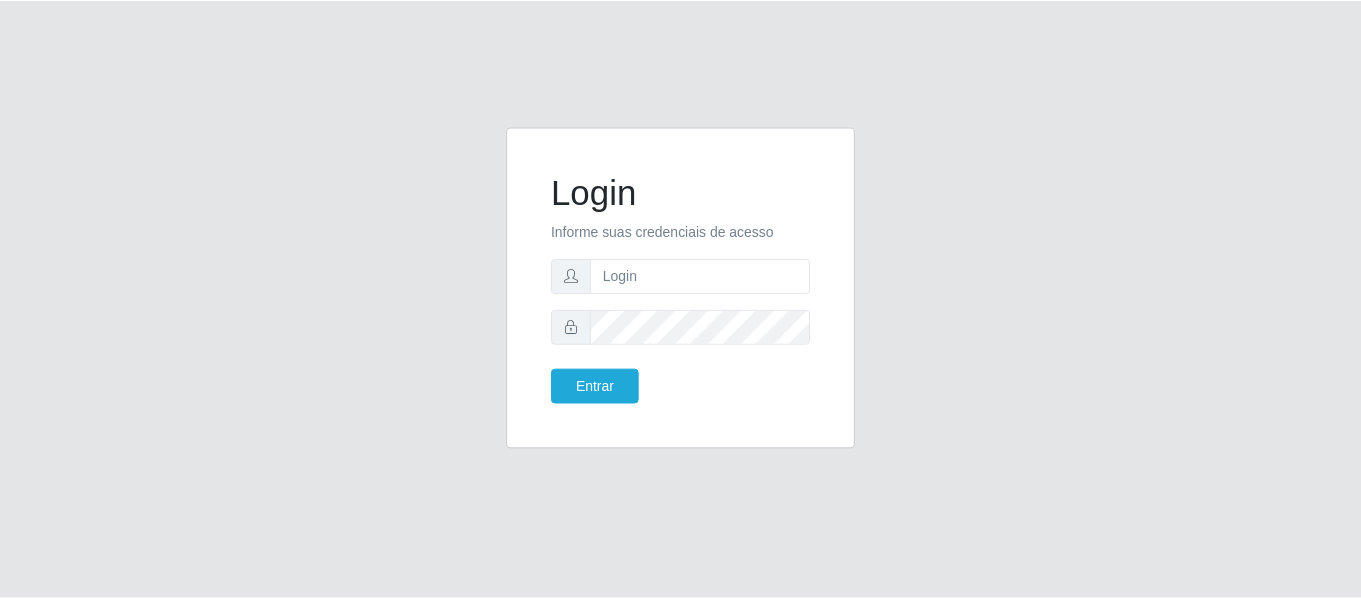 scroll, scrollTop: 0, scrollLeft: 0, axis: both 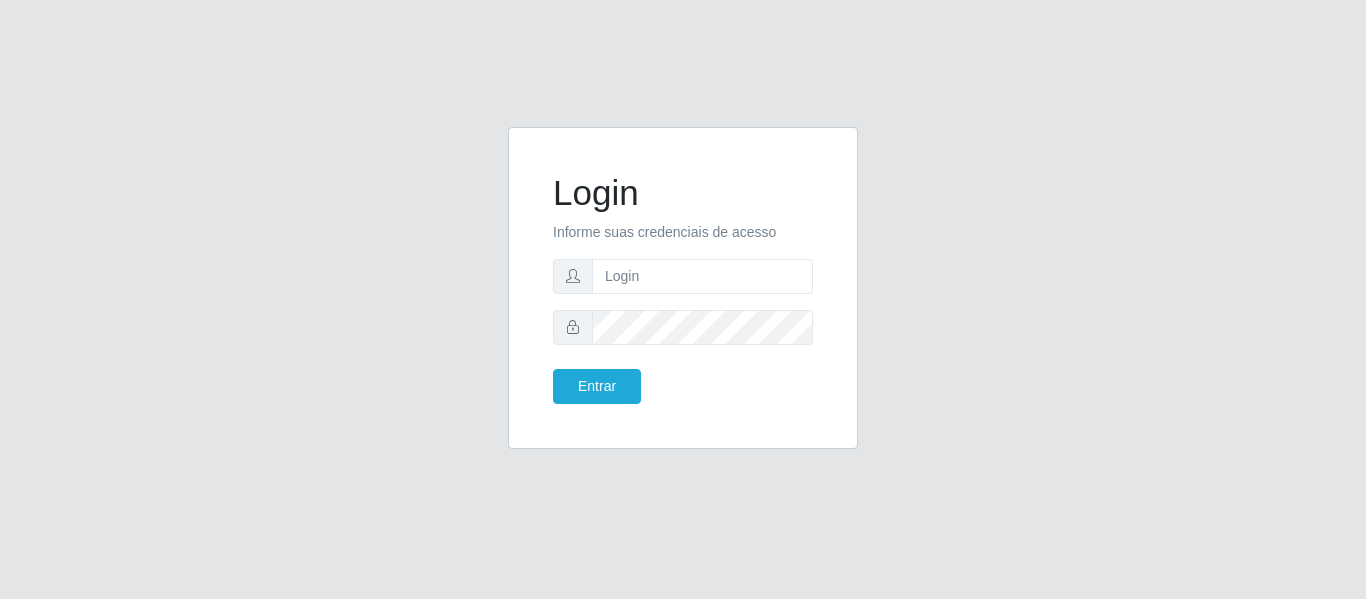 click at bounding box center (702, 276) 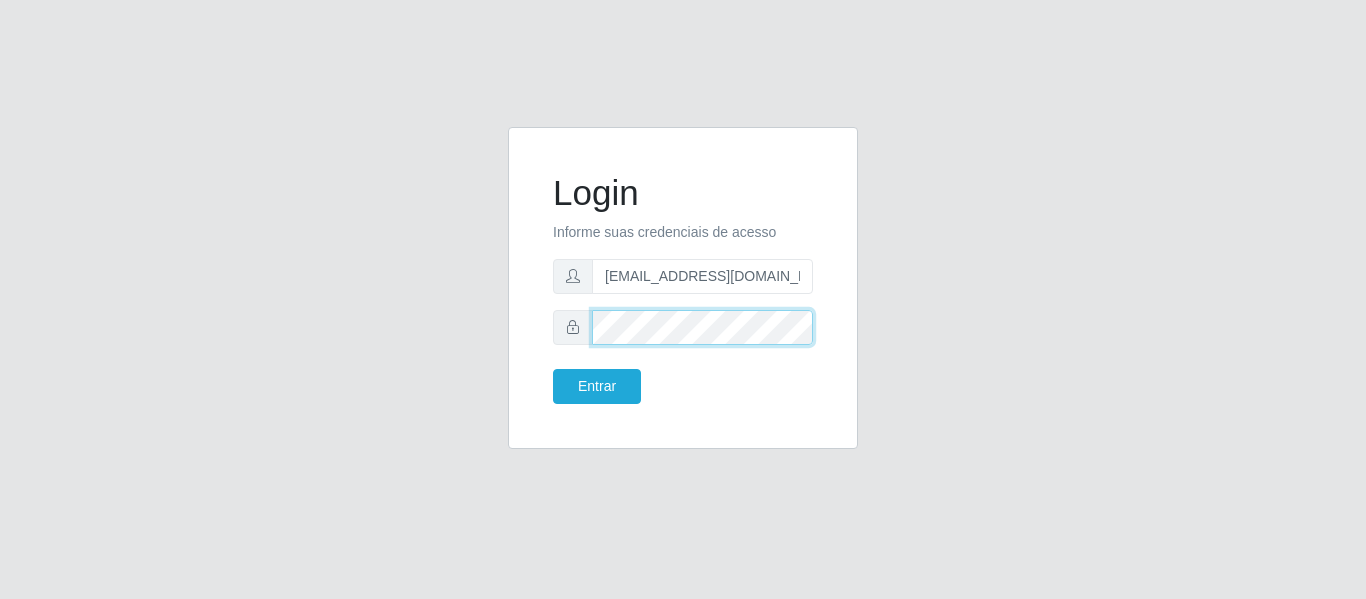 click on "Entrar" at bounding box center [597, 386] 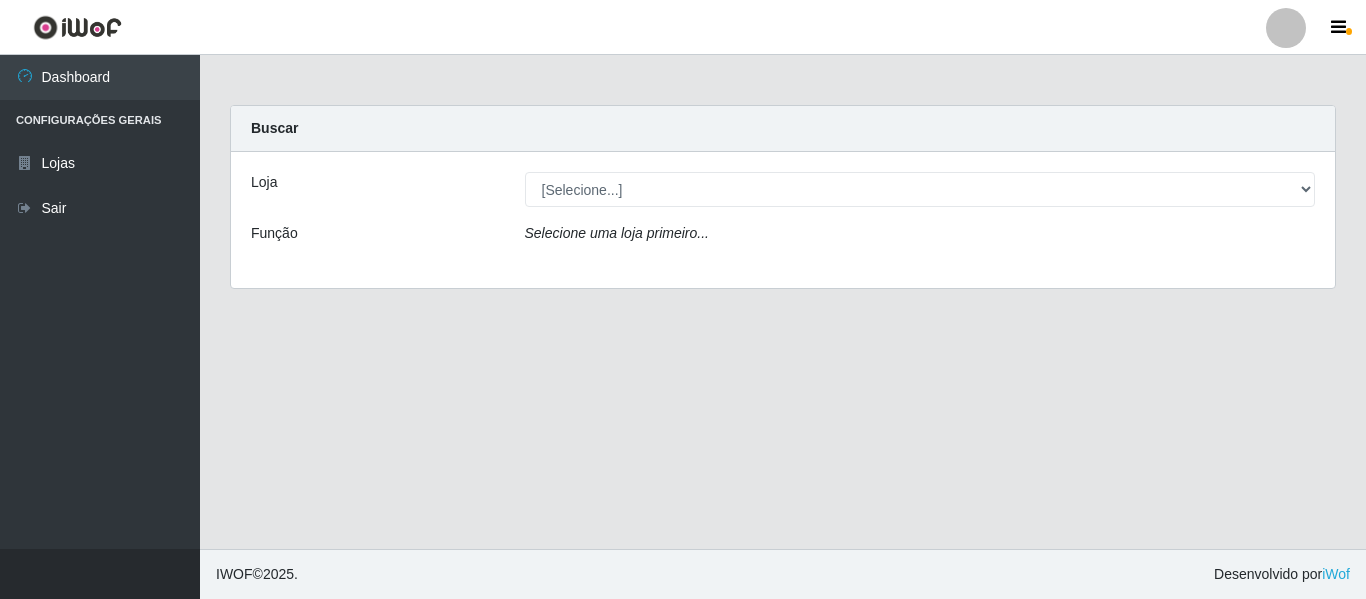 click on "Loja [Selecione...] SuperFácil Atacado - São Gonçalo do Amarante Função Selecione uma loja primeiro..." at bounding box center [783, 220] 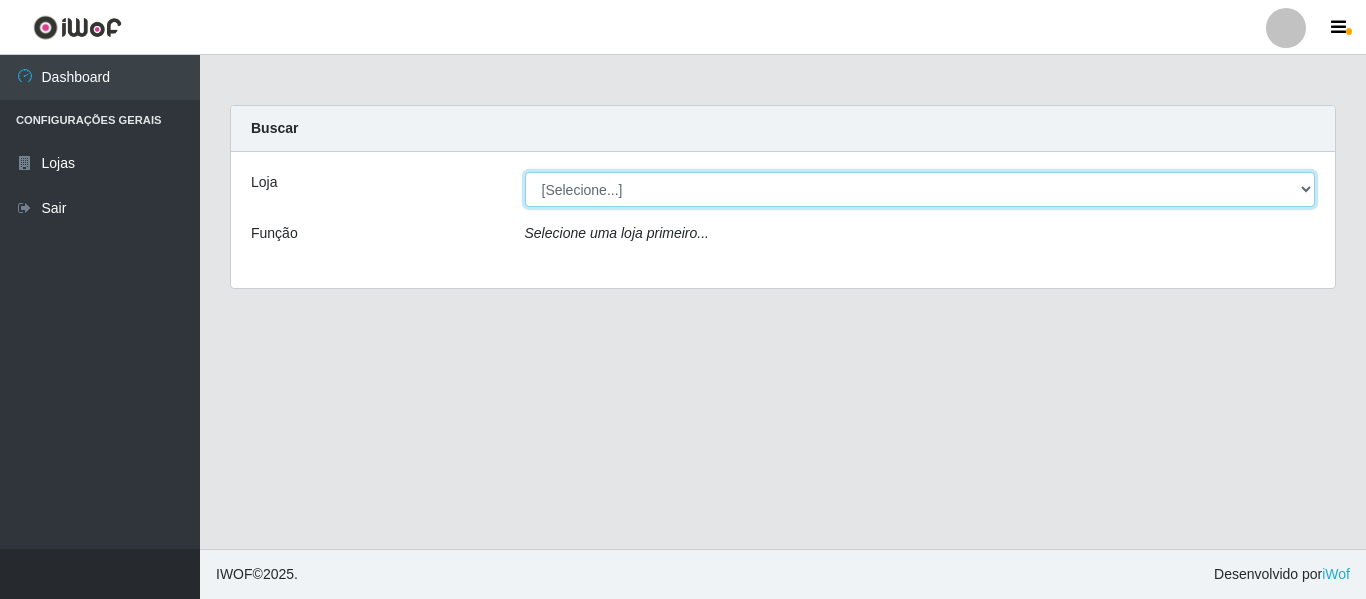 click on "[Selecione...] SuperFácil Atacado - São Gonçalo do Amarante" at bounding box center [920, 189] 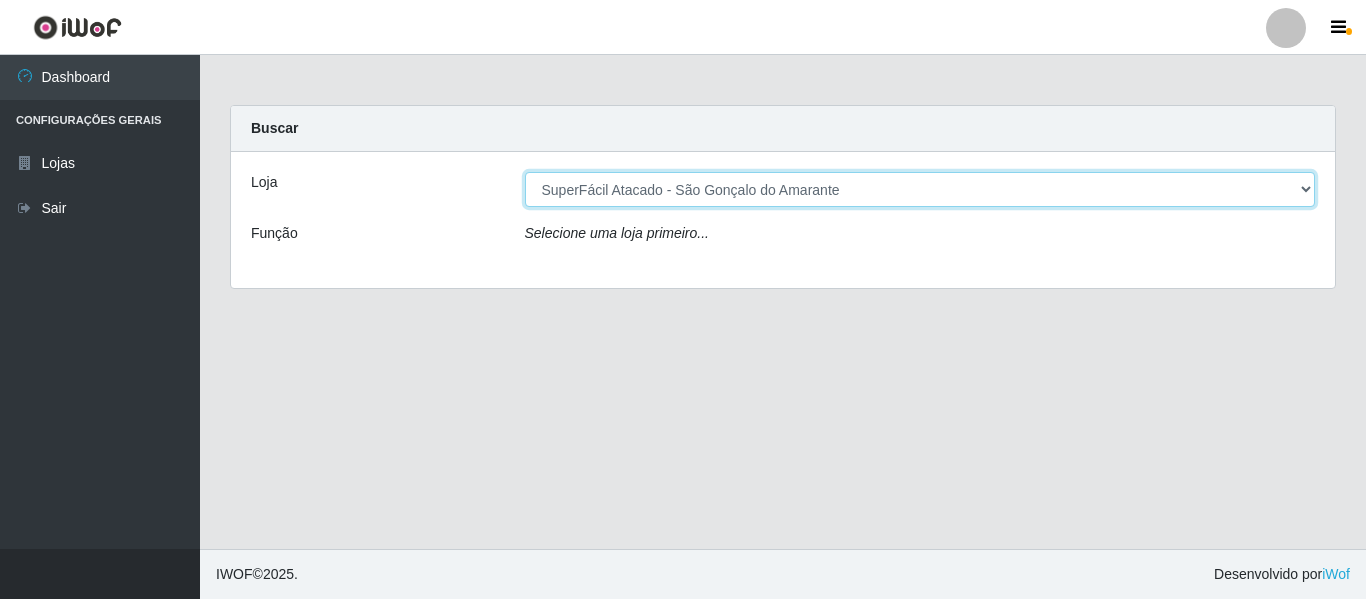 click on "[Selecione...] SuperFácil Atacado - São Gonçalo do Amarante" at bounding box center [920, 189] 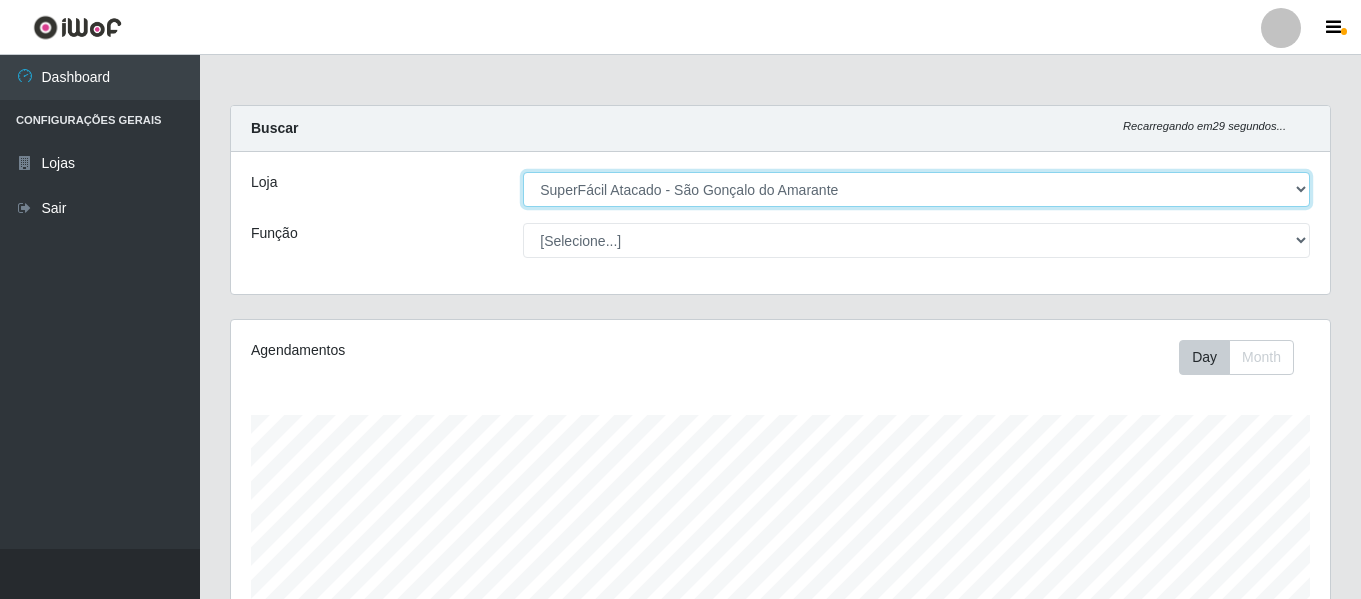 scroll, scrollTop: 999585, scrollLeft: 998901, axis: both 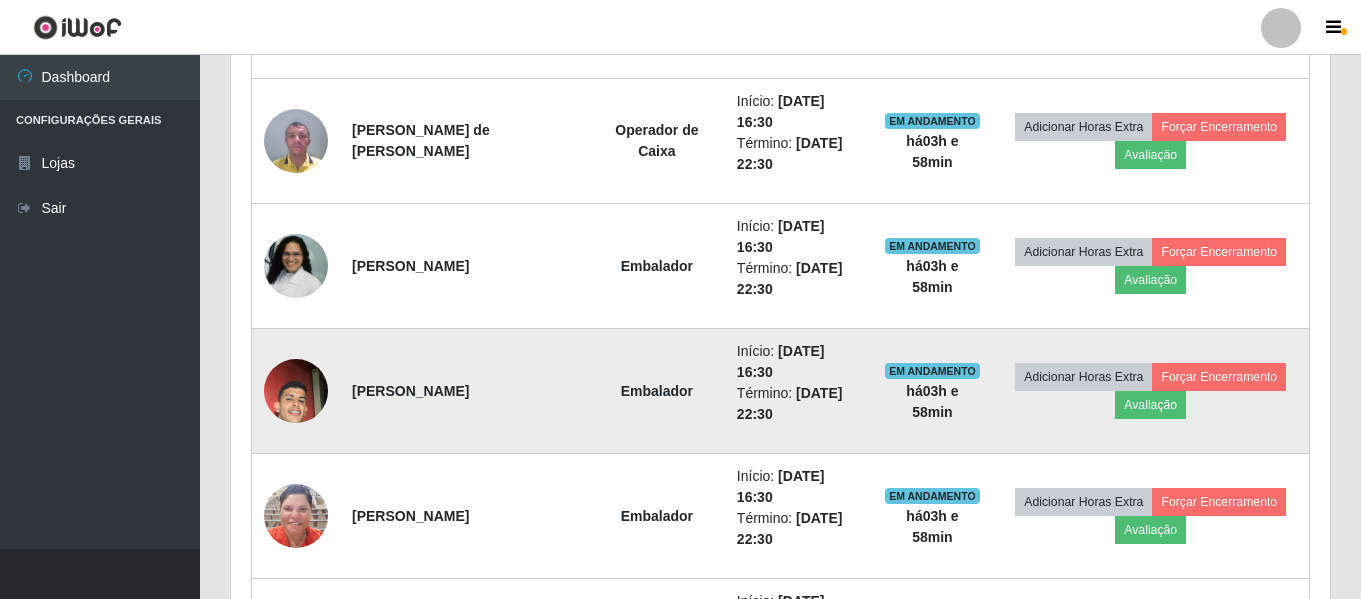 click at bounding box center [296, 391] 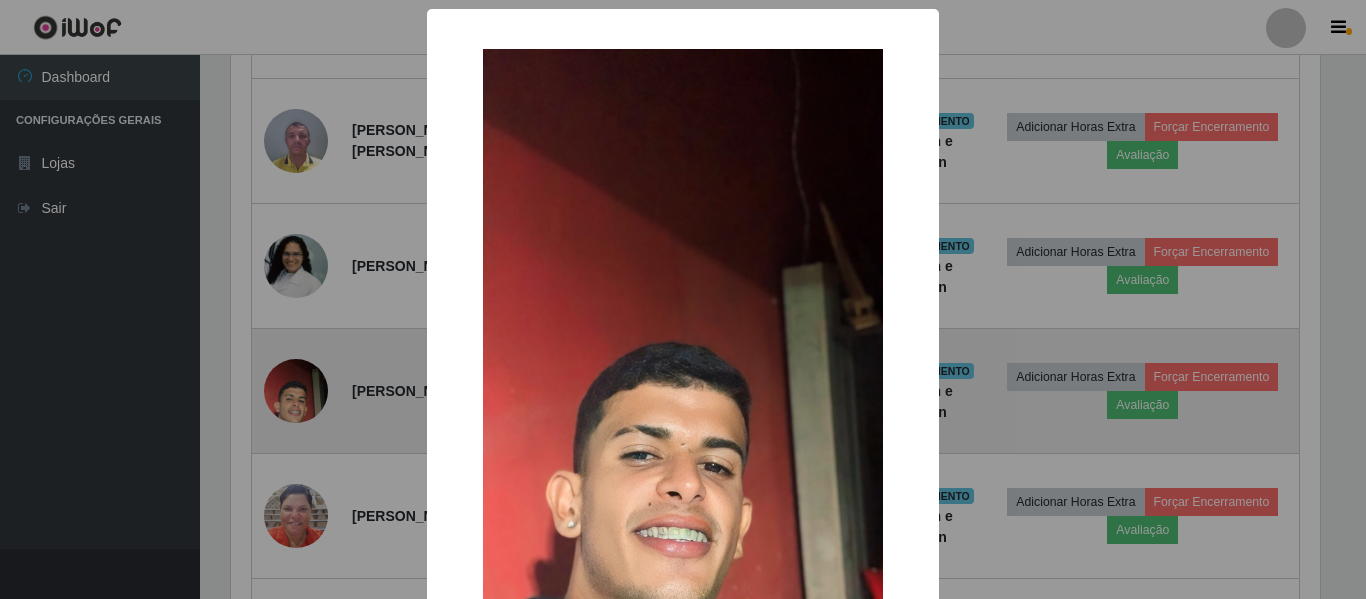 scroll, scrollTop: 999585, scrollLeft: 998911, axis: both 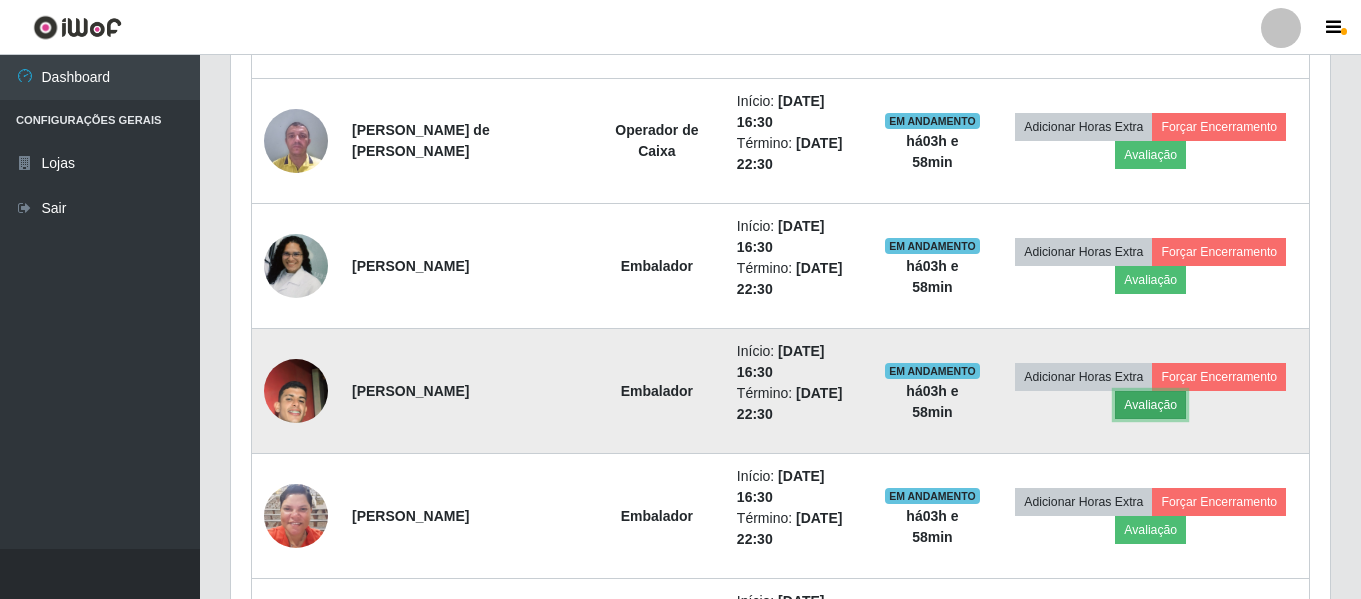 click on "Avaliação" at bounding box center (1150, 405) 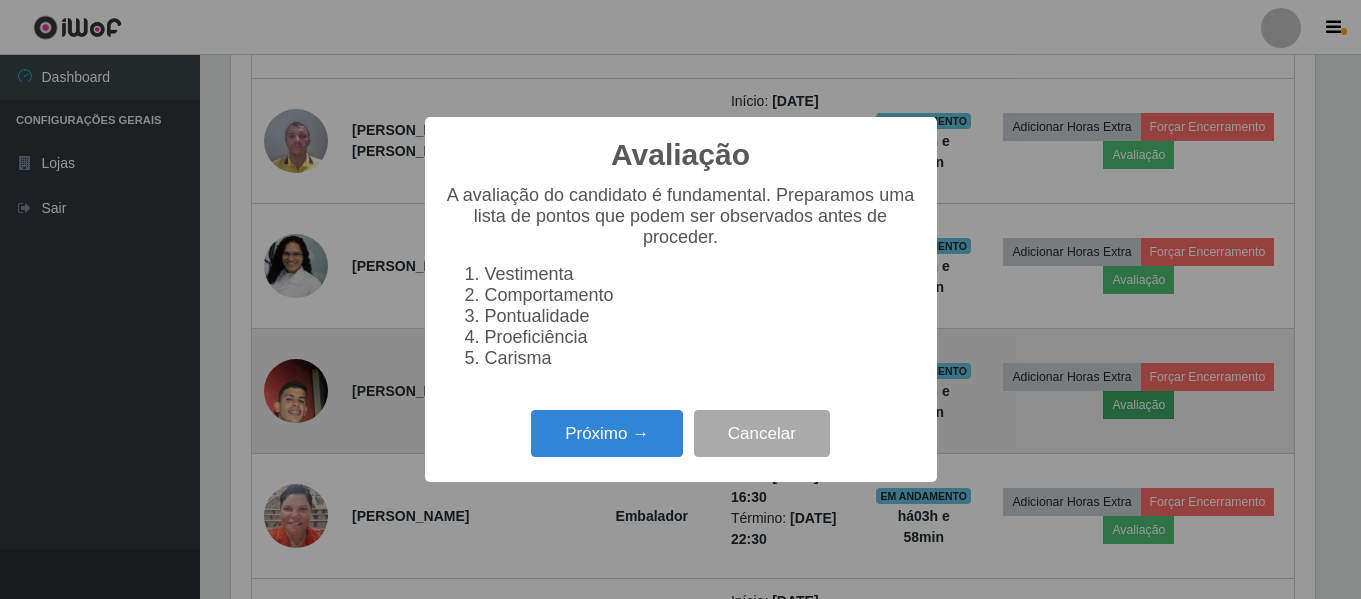 scroll, scrollTop: 999585, scrollLeft: 998911, axis: both 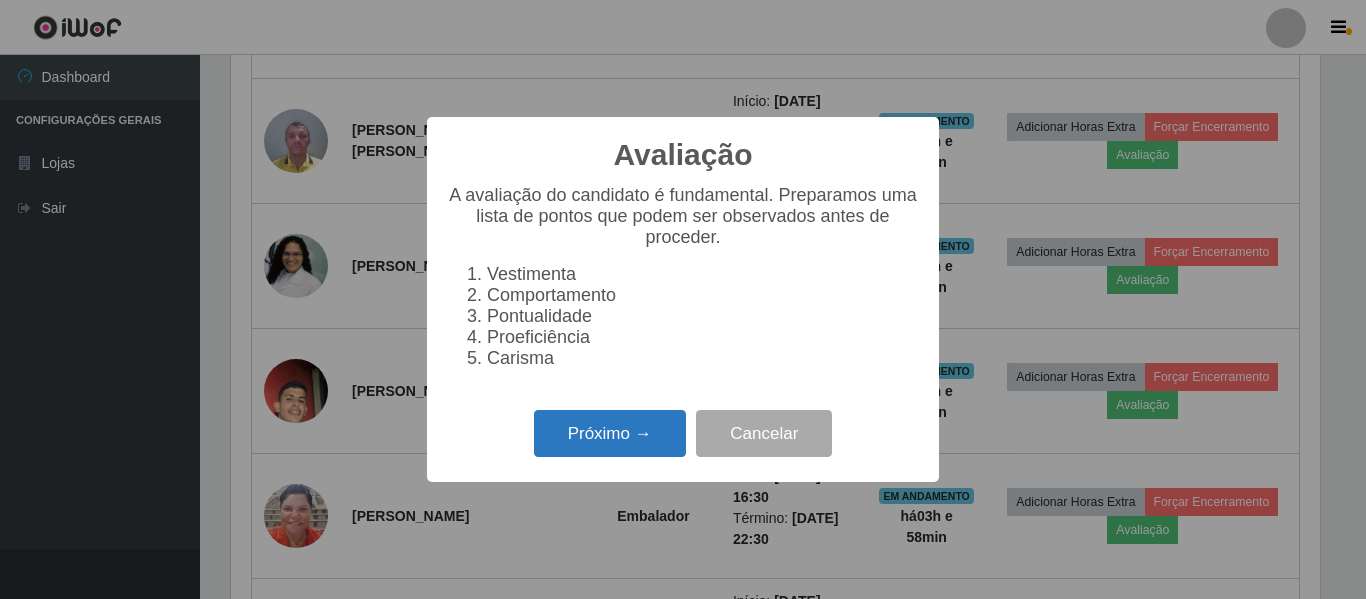 click on "Próximo →" at bounding box center (610, 433) 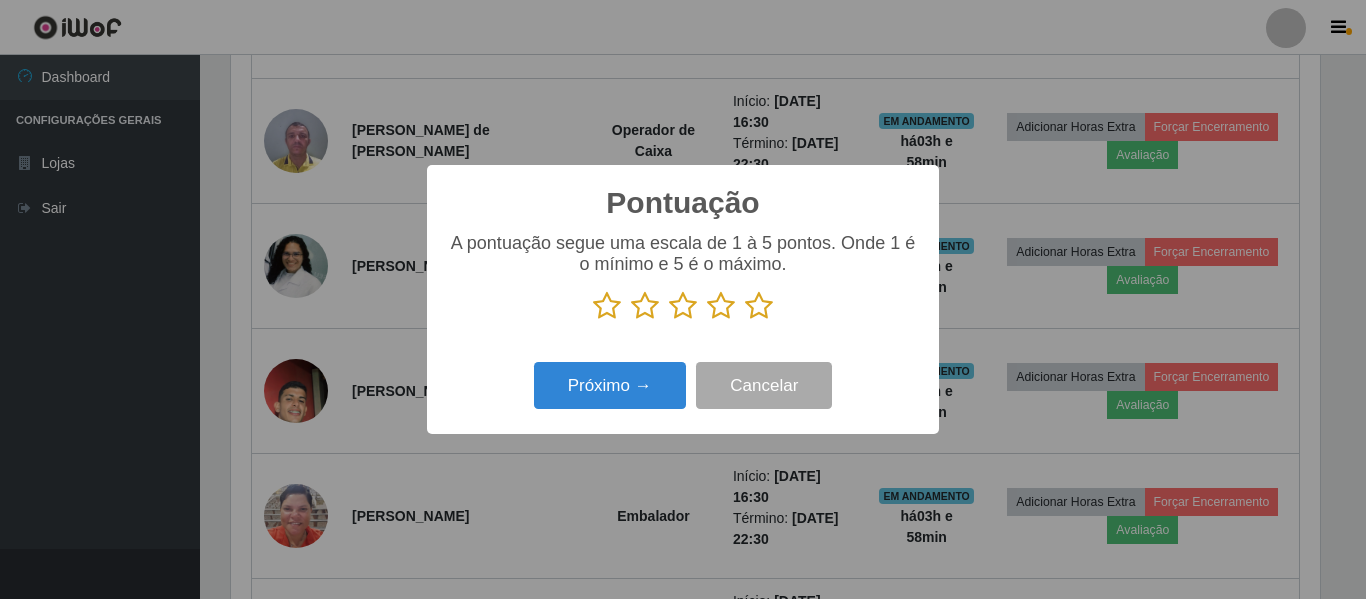 scroll, scrollTop: 999585, scrollLeft: 998911, axis: both 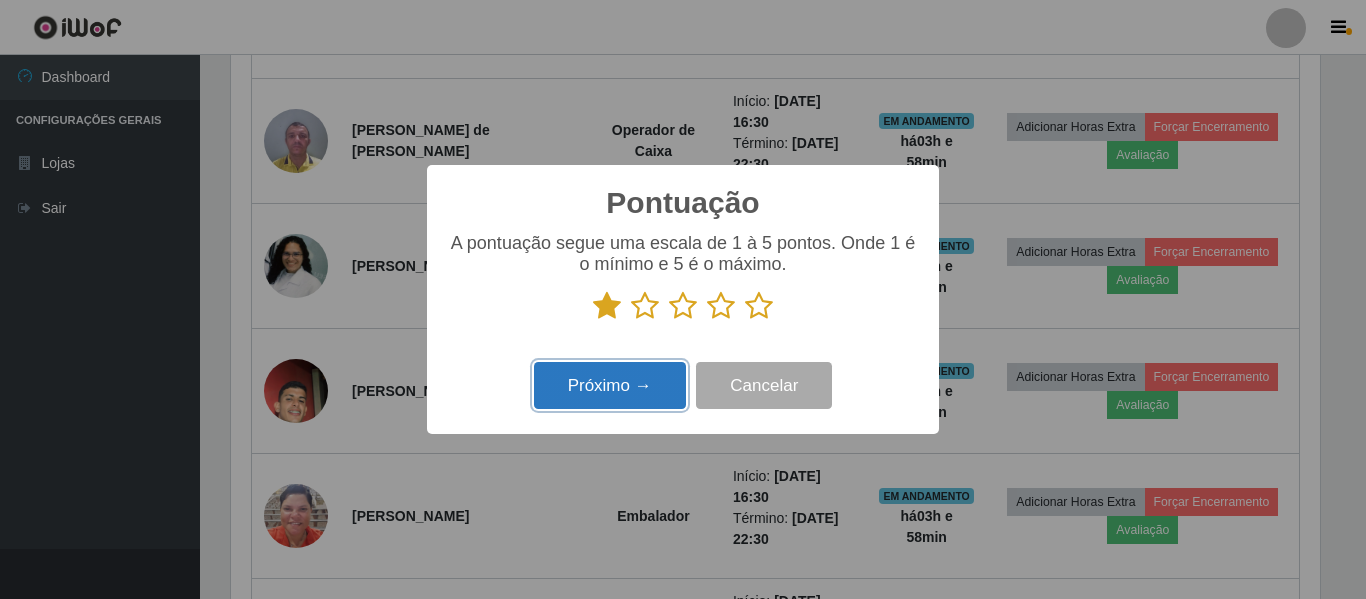 click on "Próximo →" at bounding box center (610, 385) 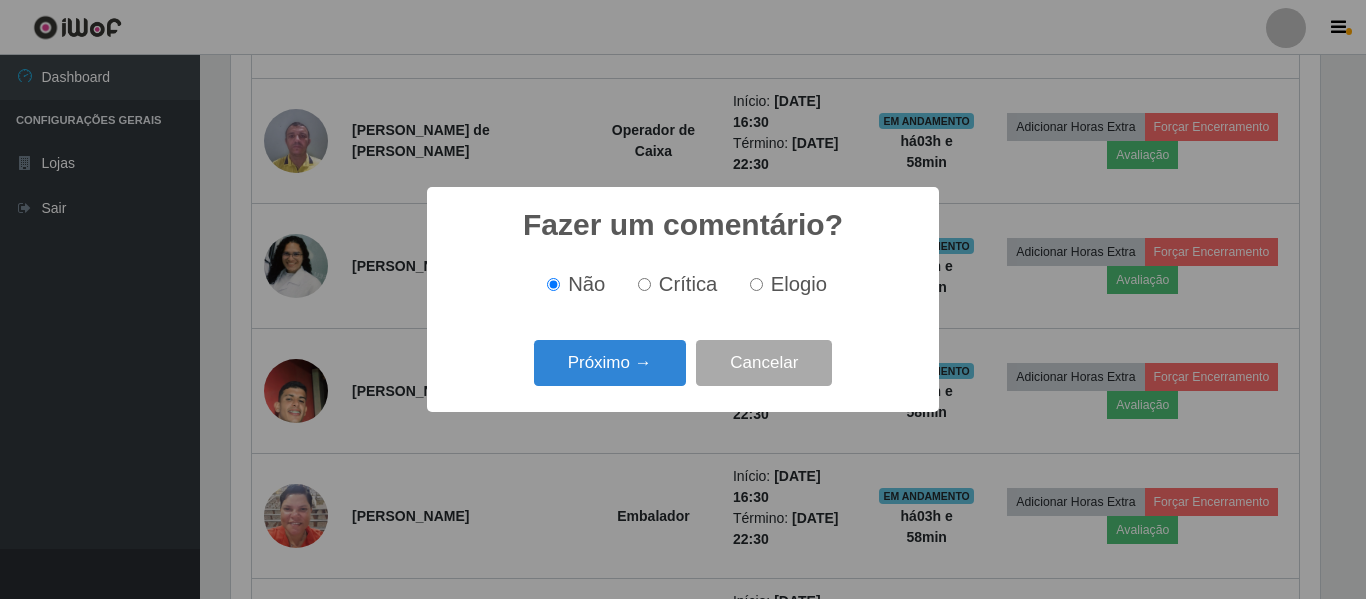 scroll, scrollTop: 999585, scrollLeft: 998911, axis: both 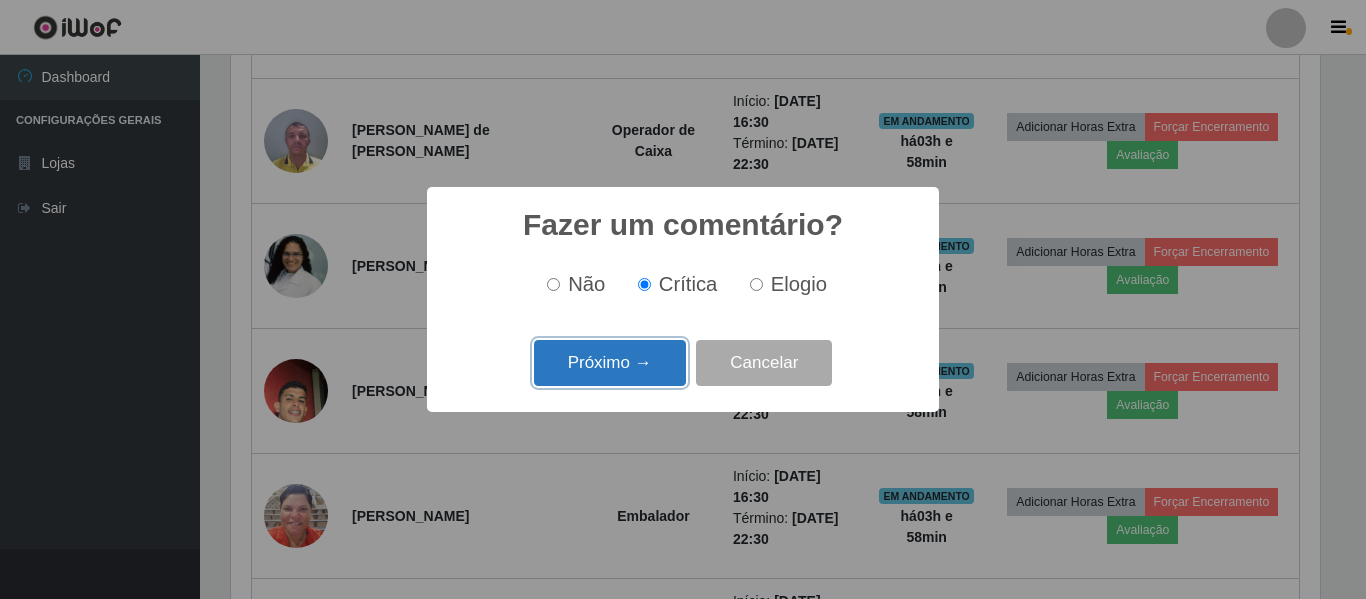 click on "Próximo →" at bounding box center [610, 363] 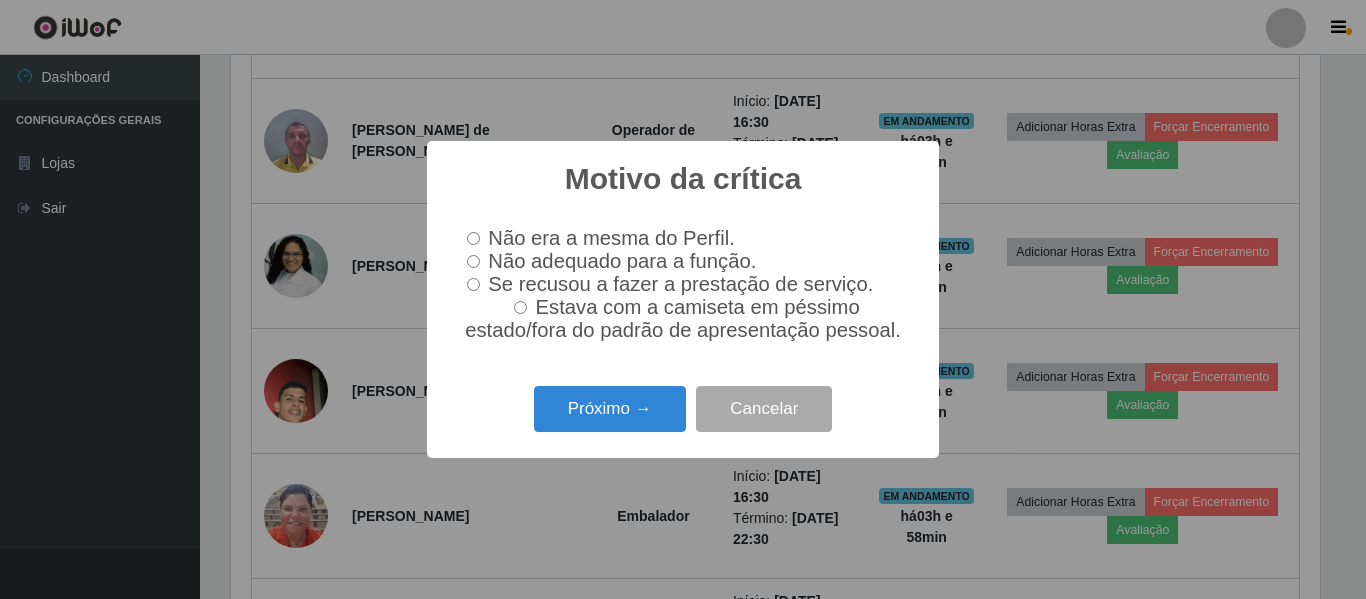scroll, scrollTop: 999585, scrollLeft: 998911, axis: both 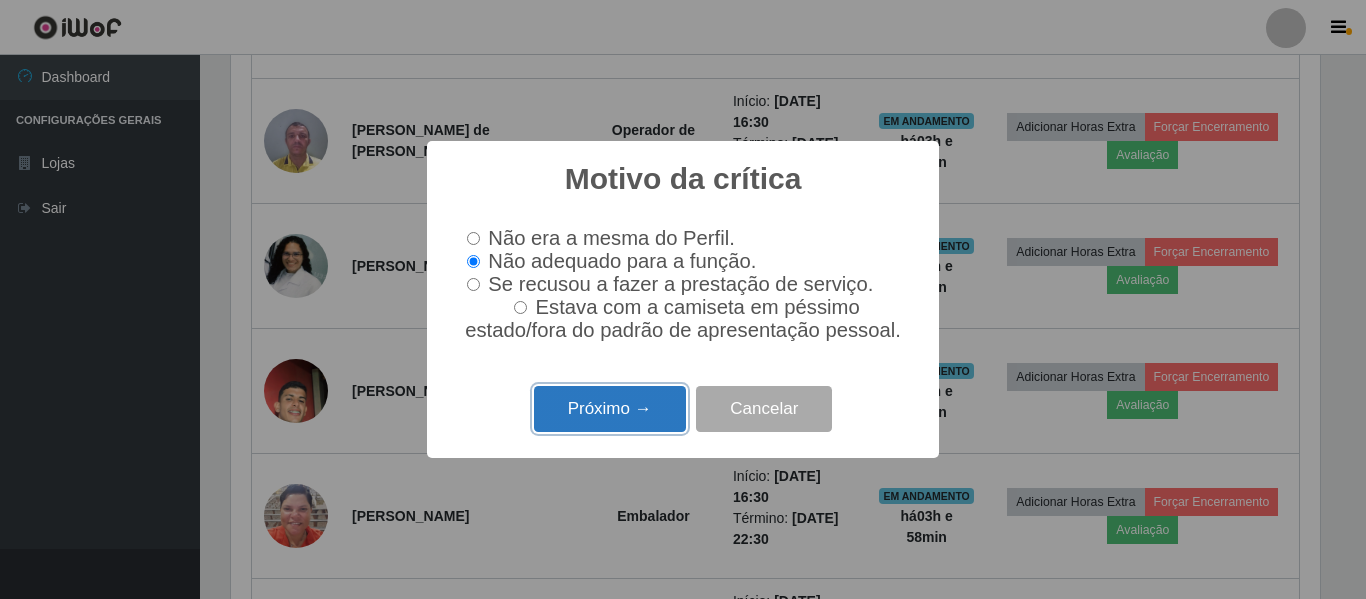 click on "Próximo →" at bounding box center (610, 409) 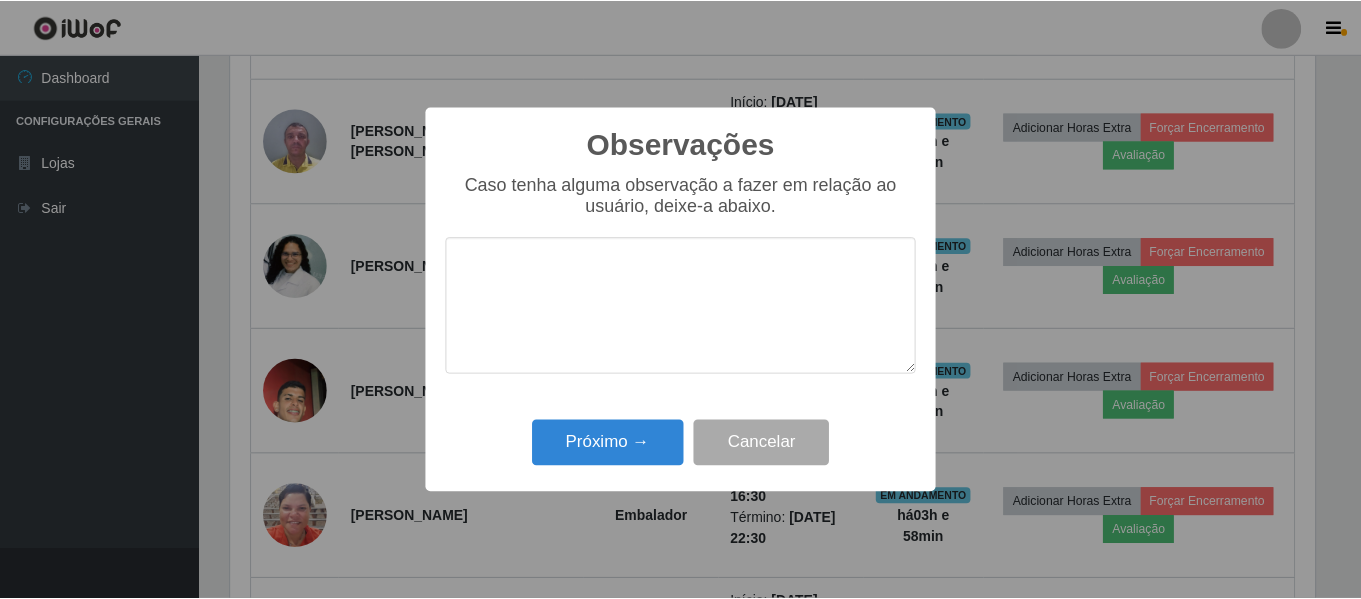 scroll, scrollTop: 999585, scrollLeft: 998911, axis: both 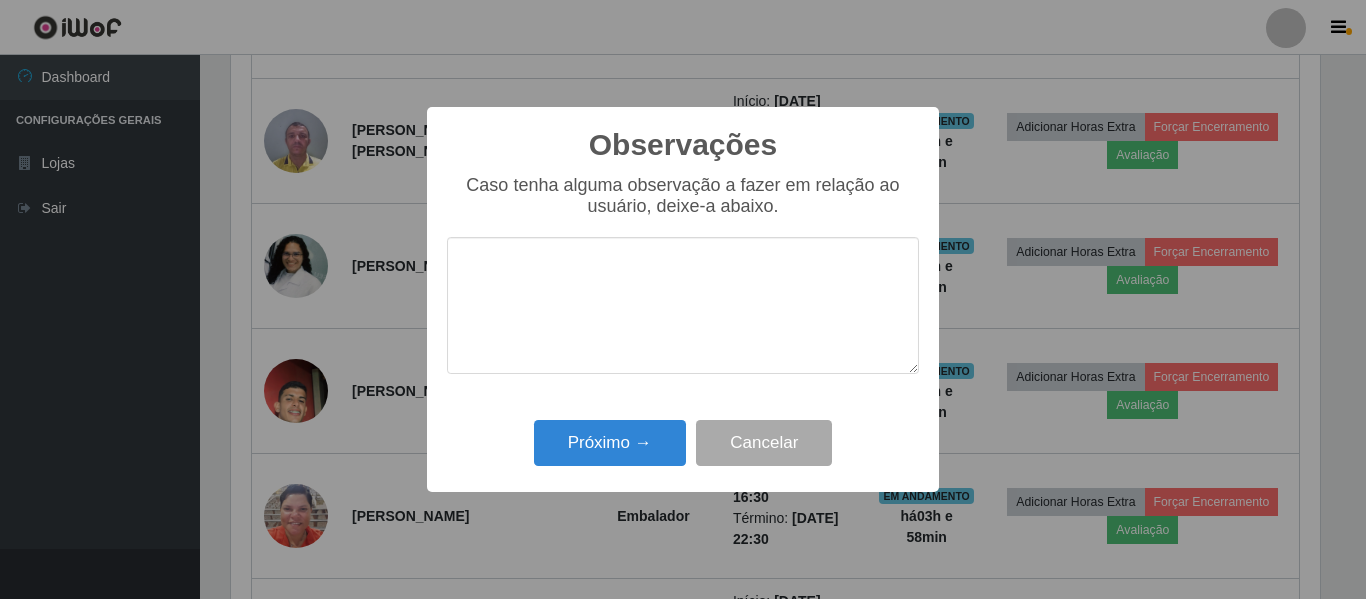 click at bounding box center (683, 305) 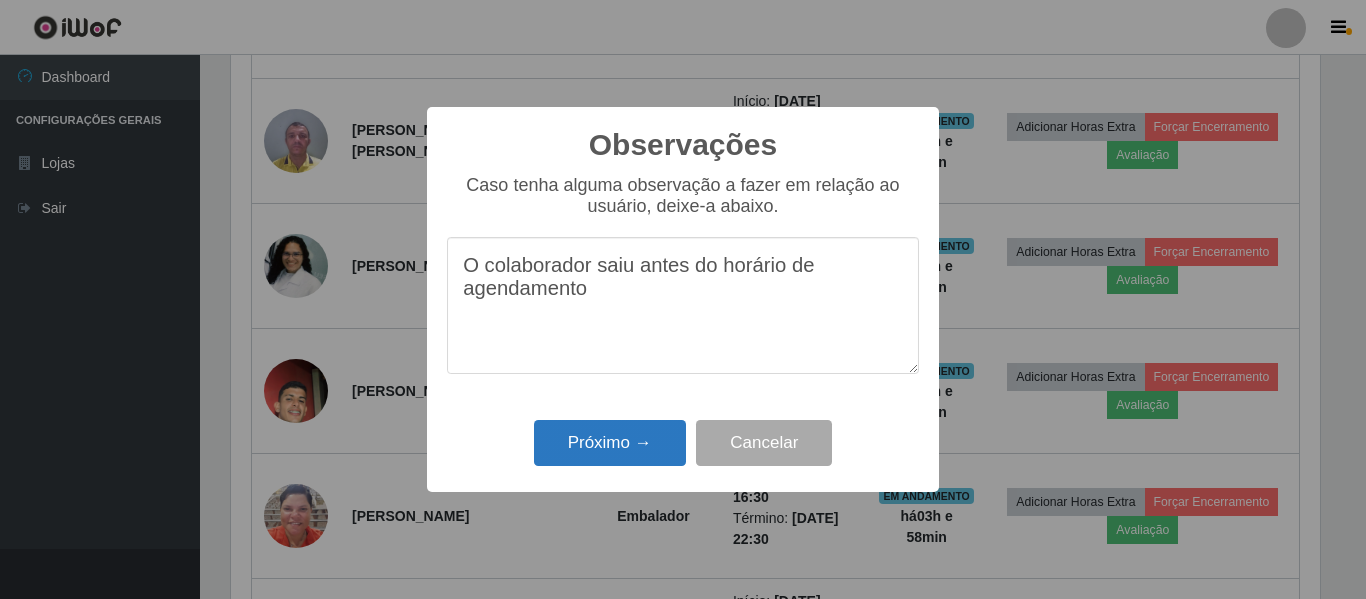 type on "O colaborador saiu antes do horário de agendamento" 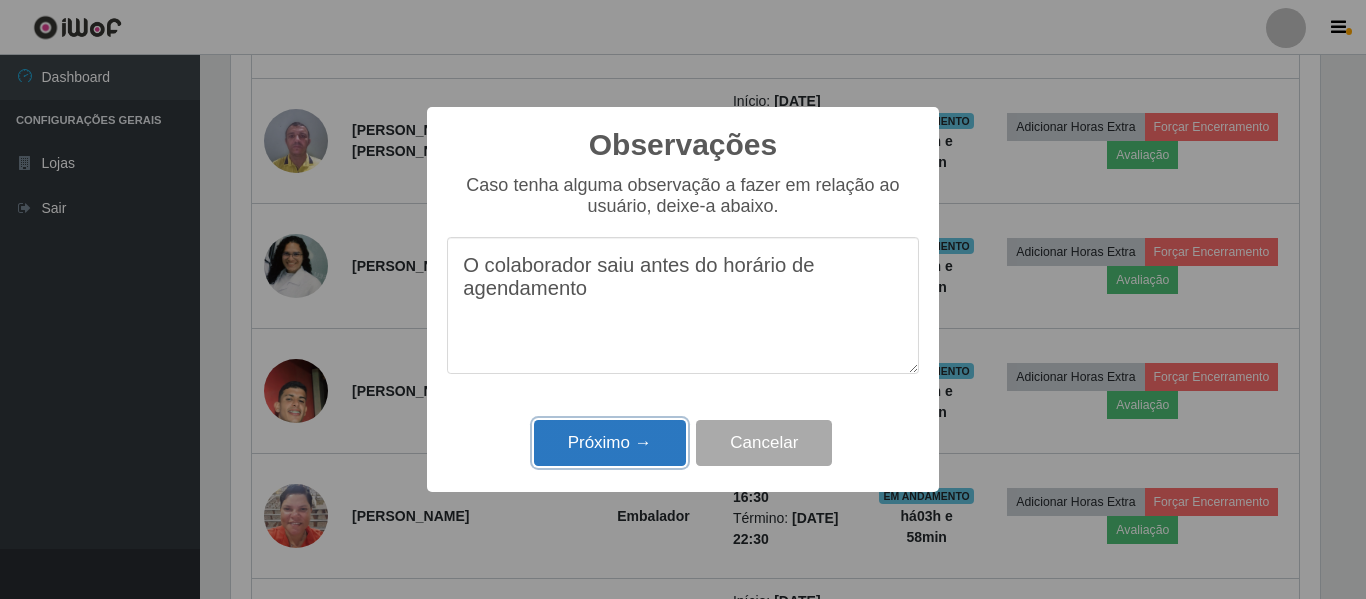 click on "Próximo →" at bounding box center [610, 443] 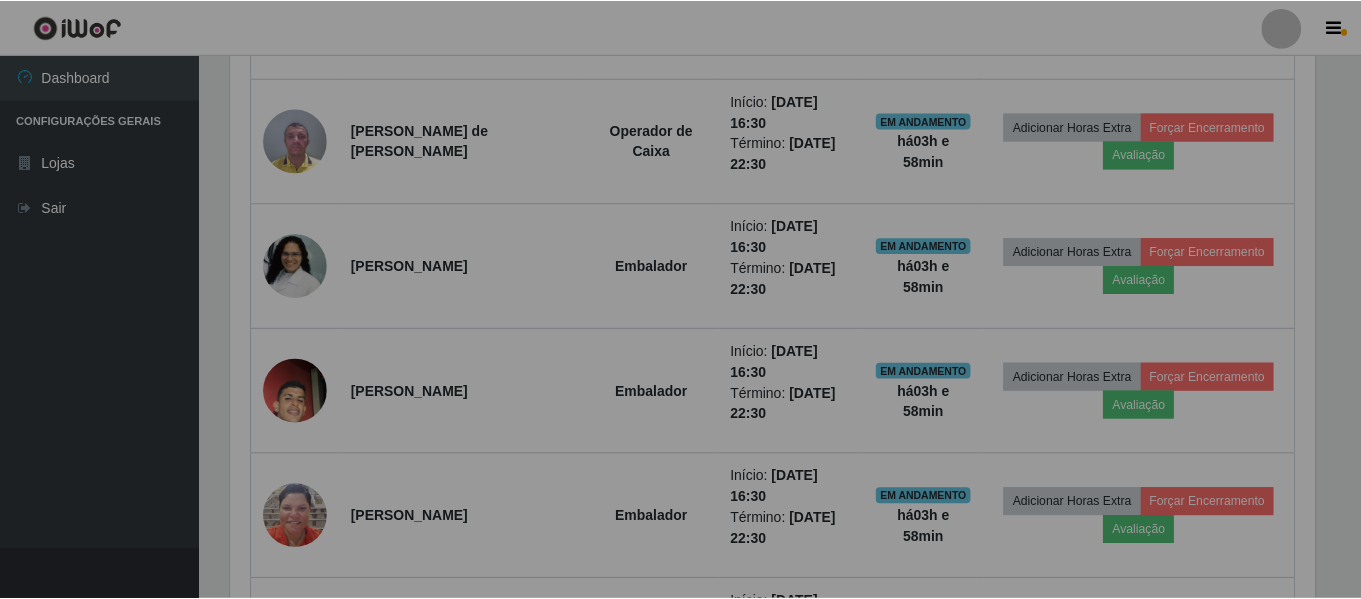 scroll, scrollTop: 999585, scrollLeft: 998901, axis: both 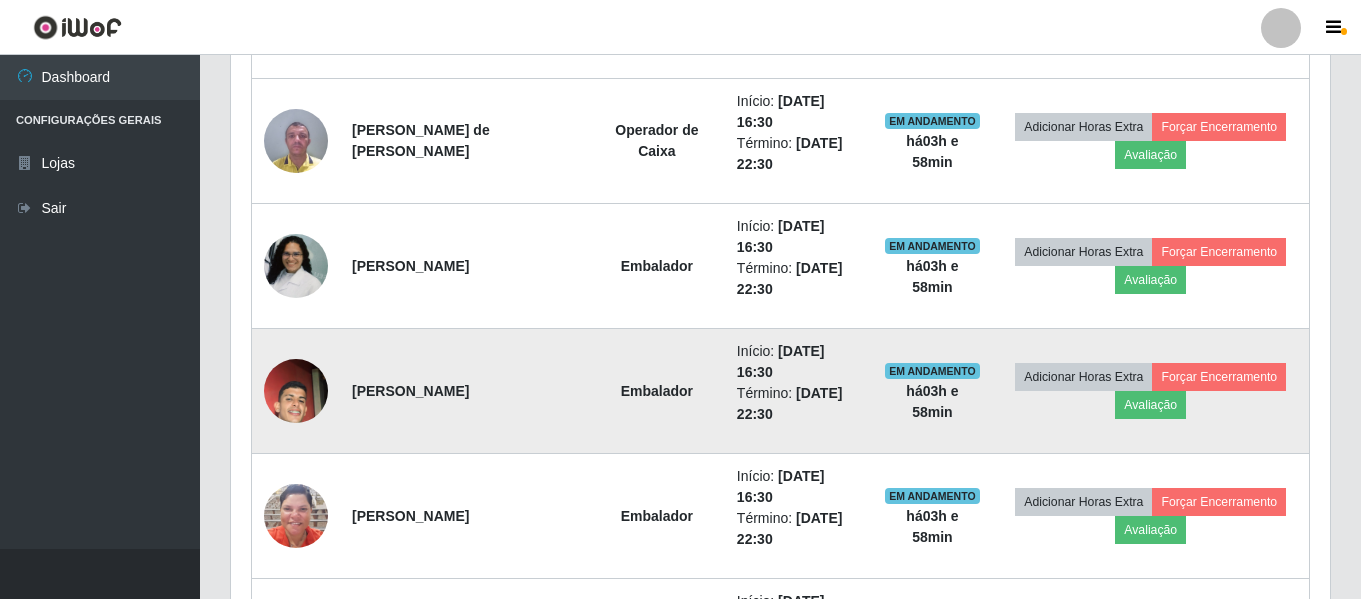 click at bounding box center (296, 391) 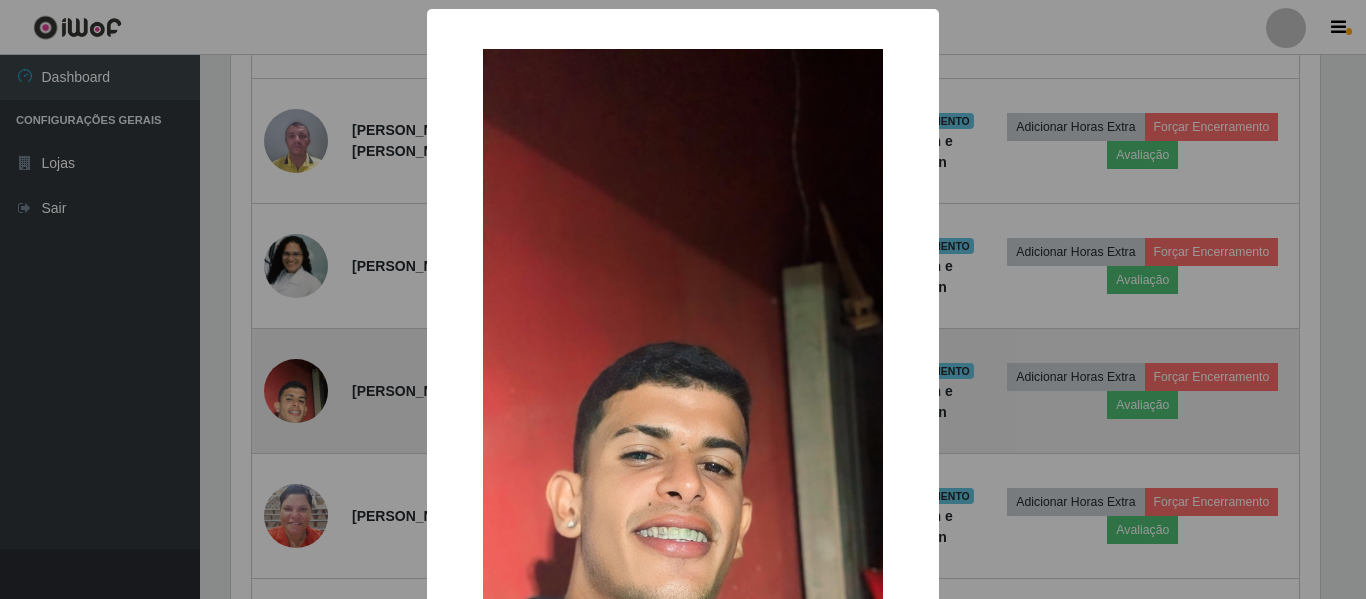 scroll, scrollTop: 999585, scrollLeft: 998911, axis: both 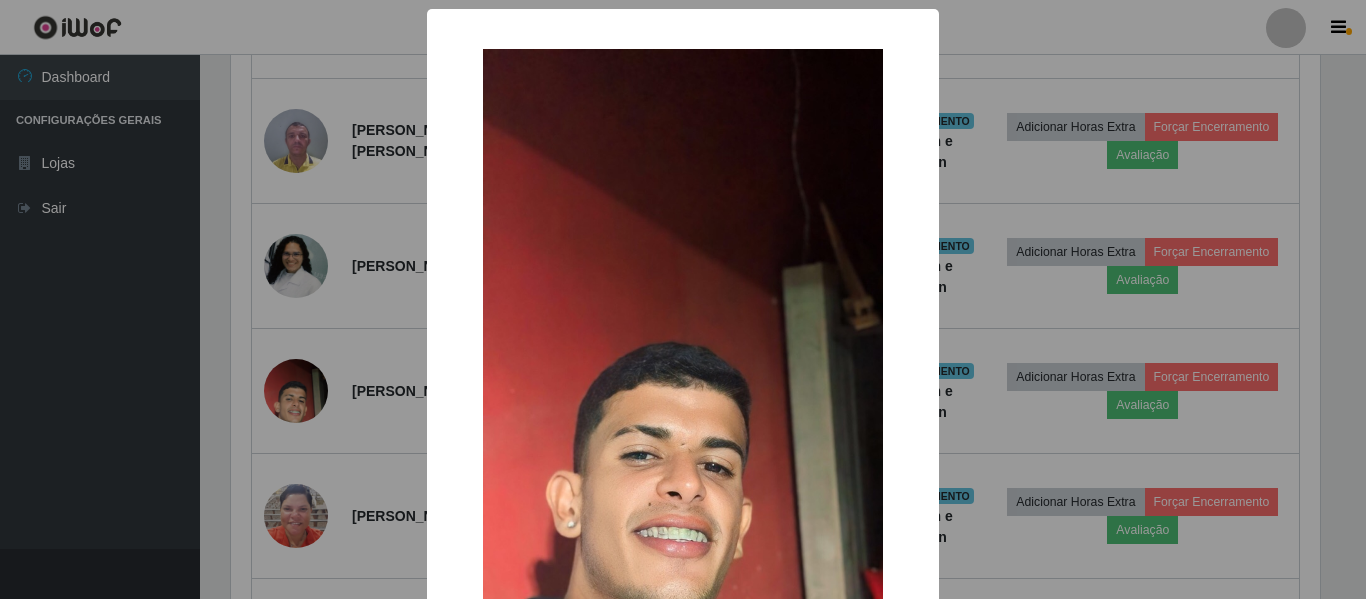 click on "× OK Cancel" at bounding box center [683, 299] 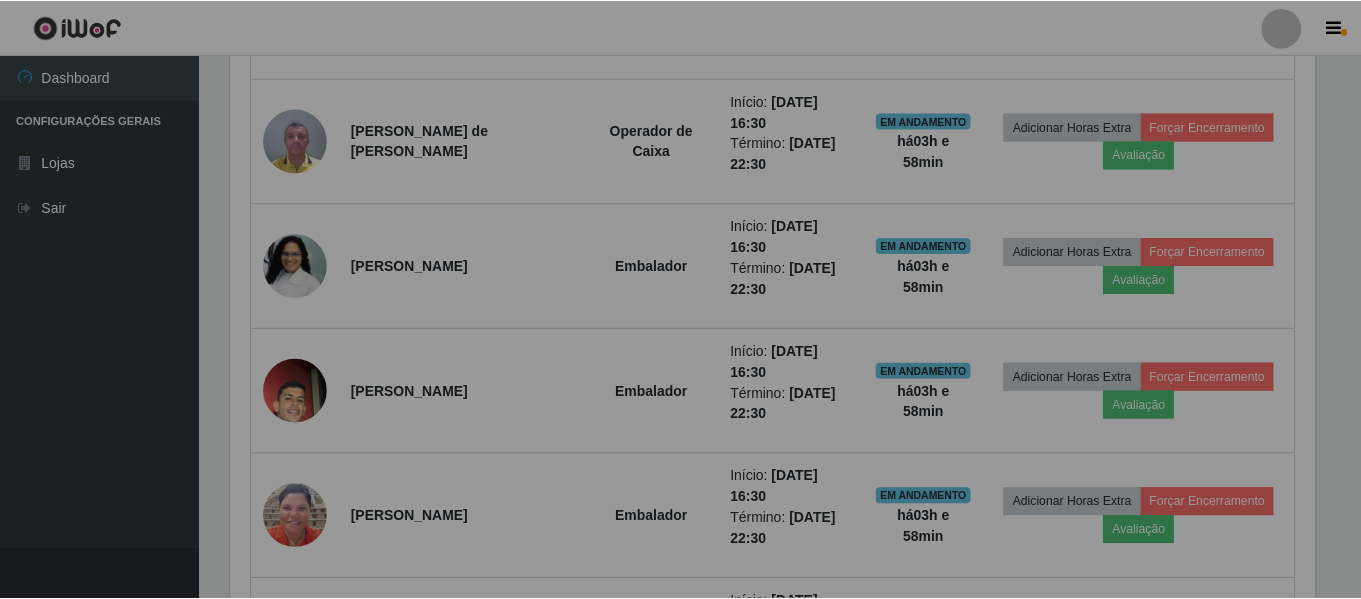 scroll, scrollTop: 999585, scrollLeft: 998901, axis: both 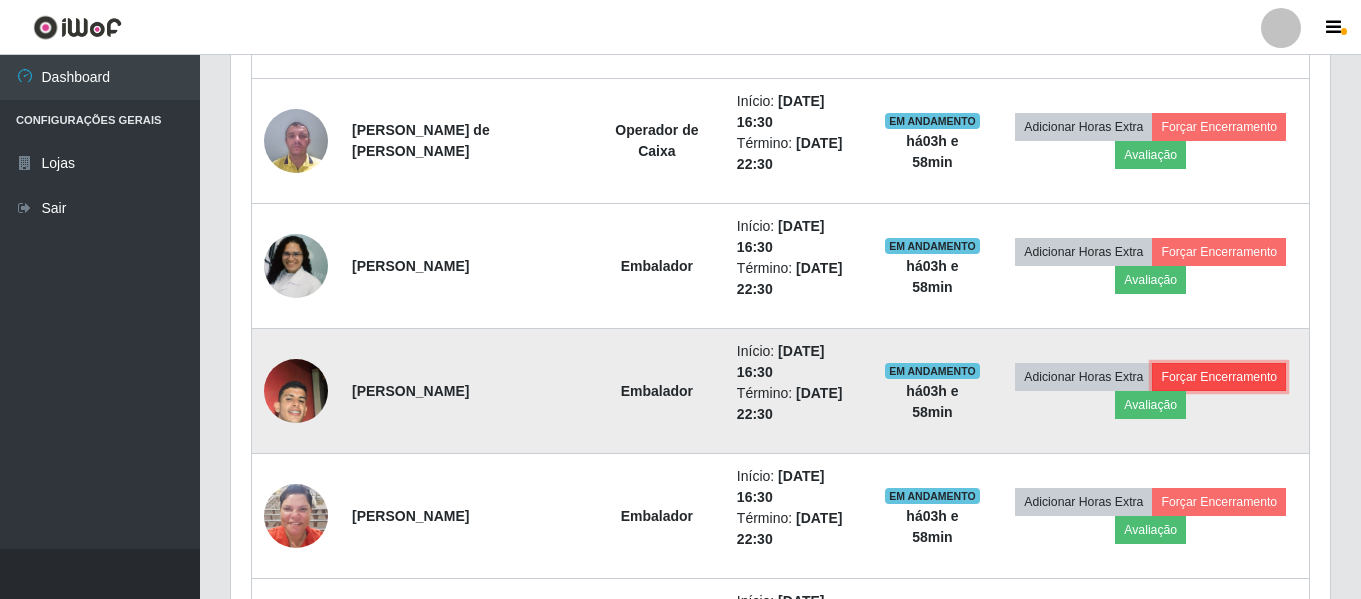 click on "Forçar Encerramento" at bounding box center (1219, 377) 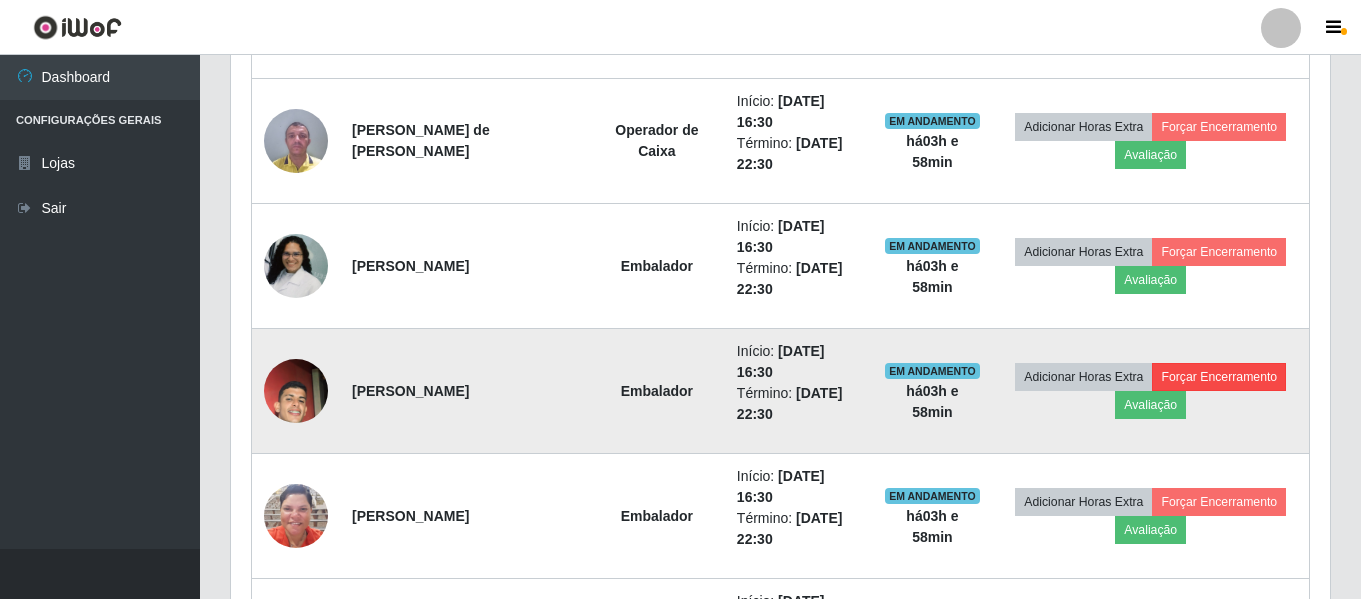 scroll, scrollTop: 999585, scrollLeft: 998911, axis: both 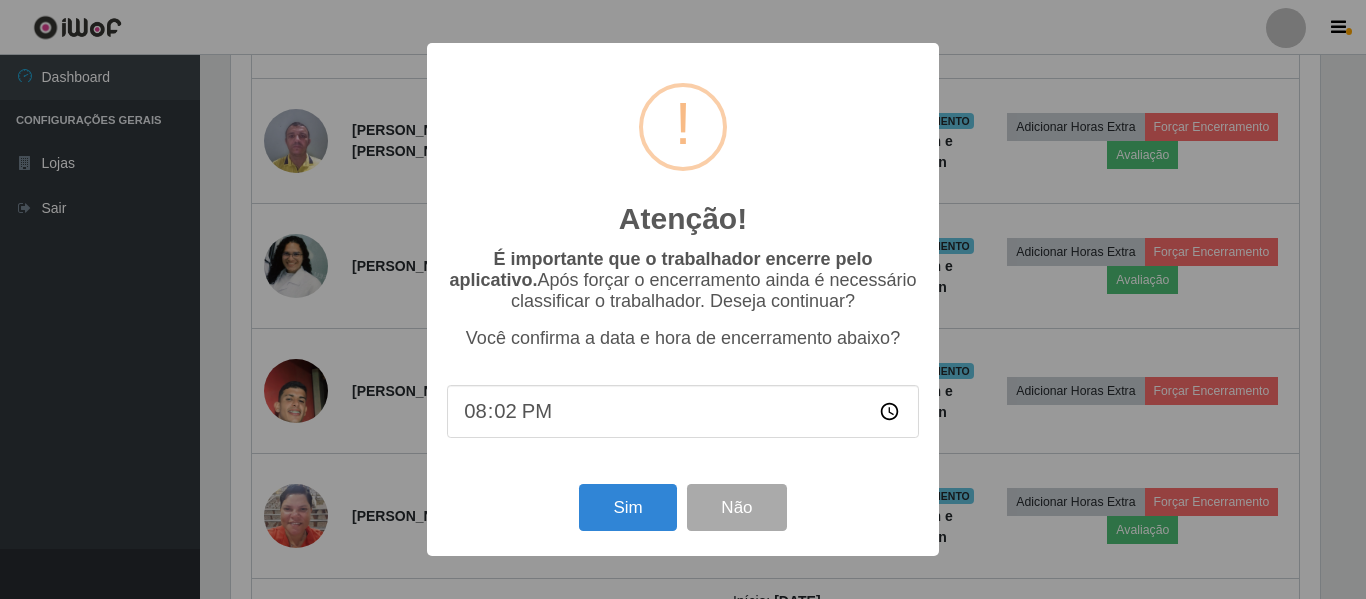 type on "20:29" 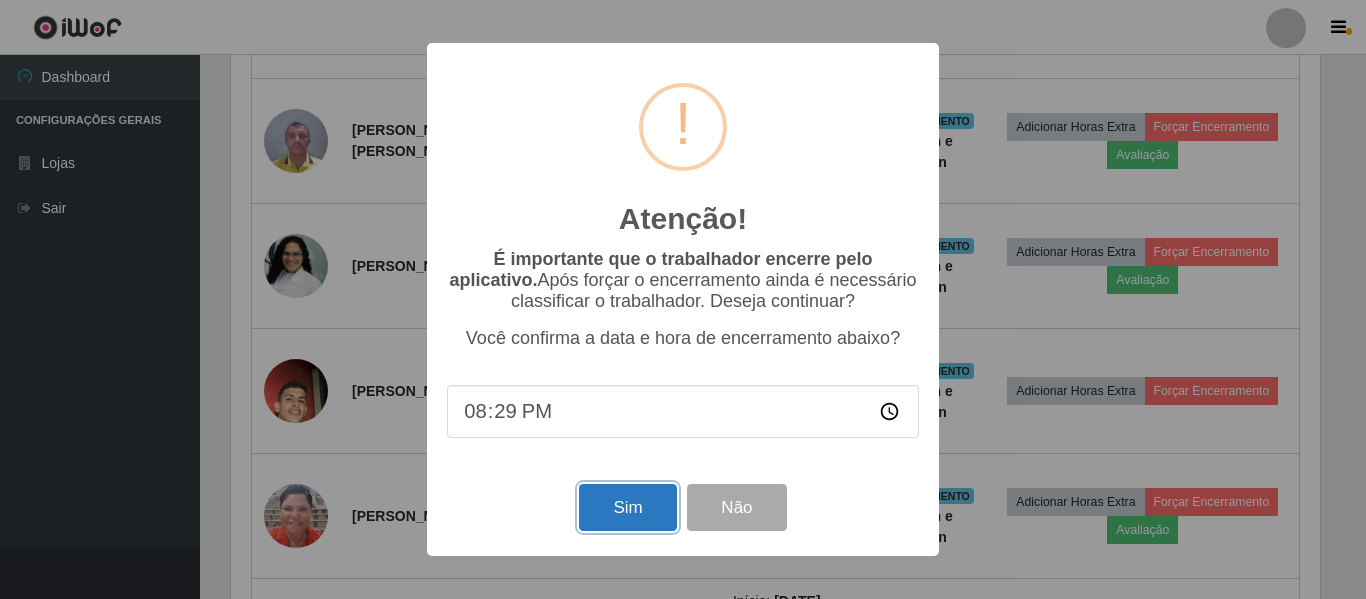 click on "Sim" at bounding box center [627, 507] 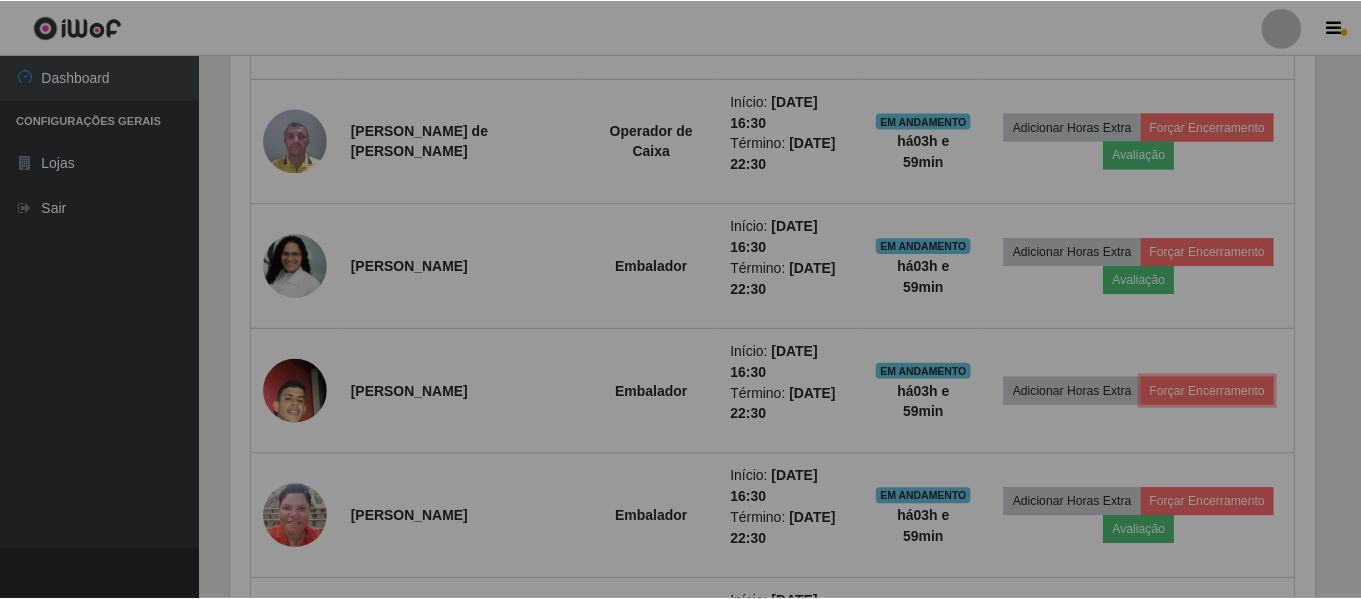 scroll, scrollTop: 999585, scrollLeft: 998901, axis: both 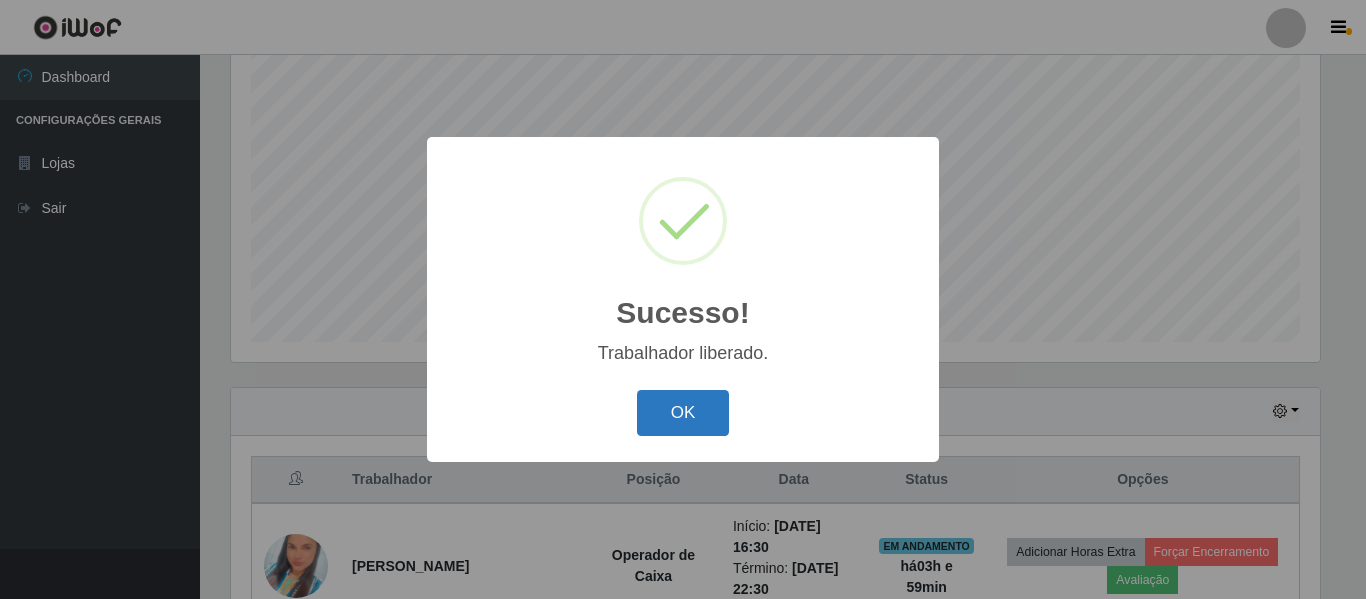 click on "OK" at bounding box center [683, 413] 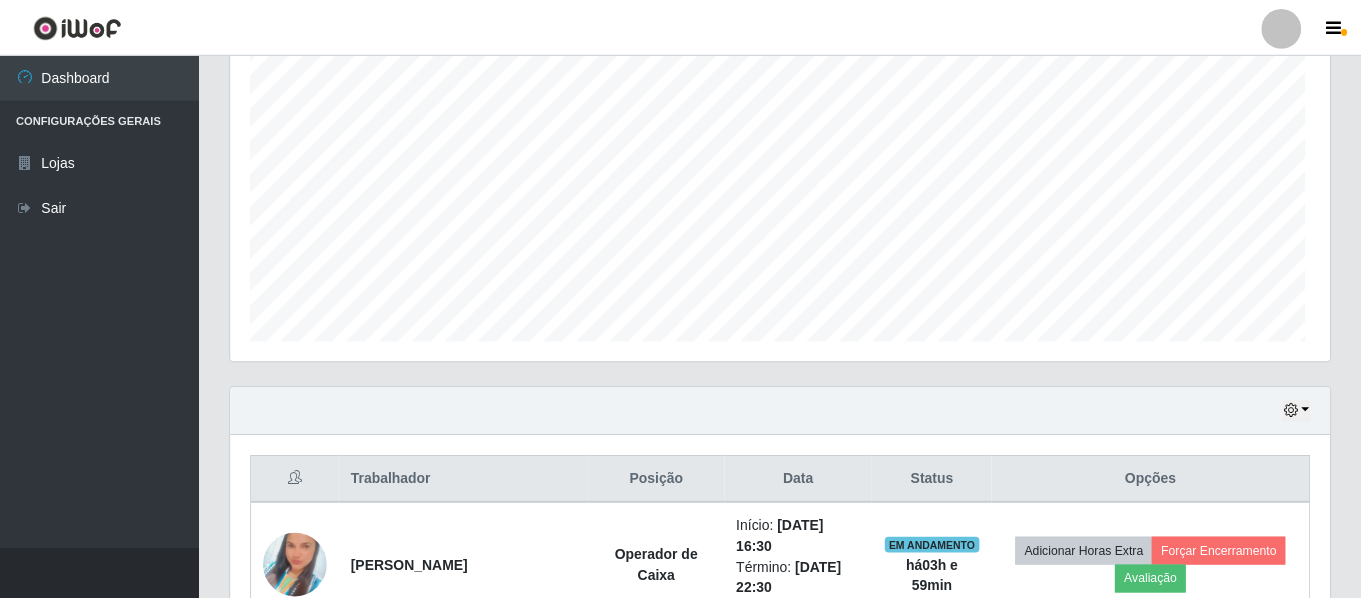 scroll, scrollTop: 999585, scrollLeft: 998901, axis: both 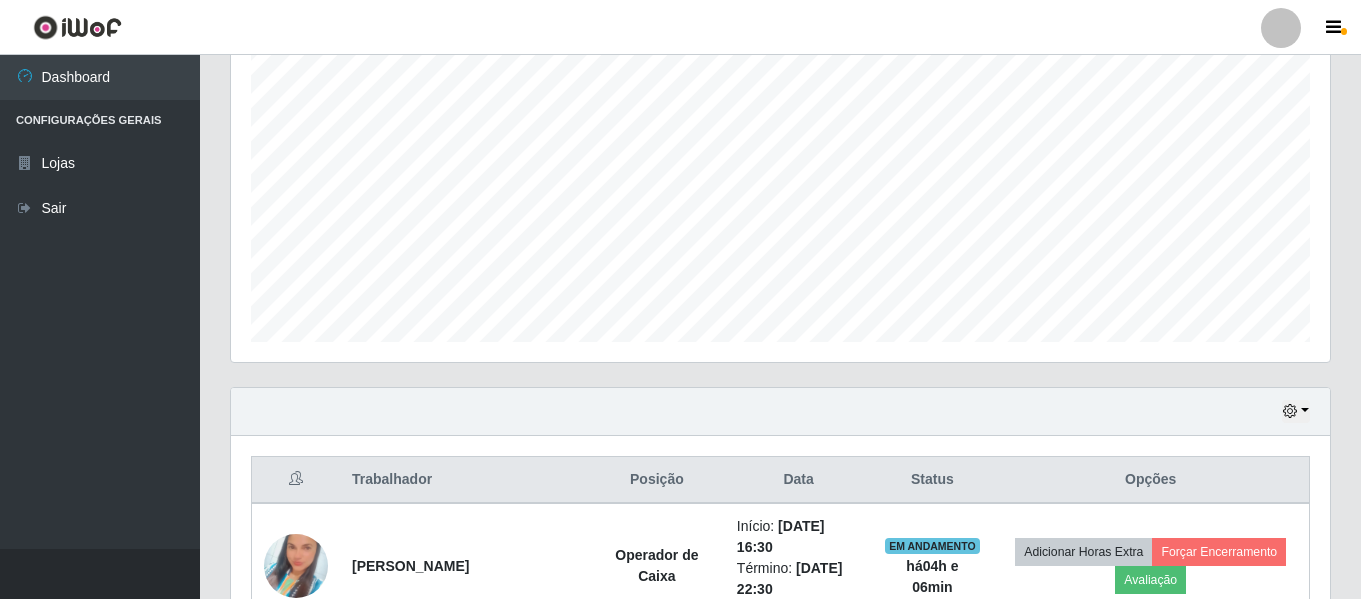 drag, startPoint x: 663, startPoint y: 423, endPoint x: 675, endPoint y: 475, distance: 53.366657 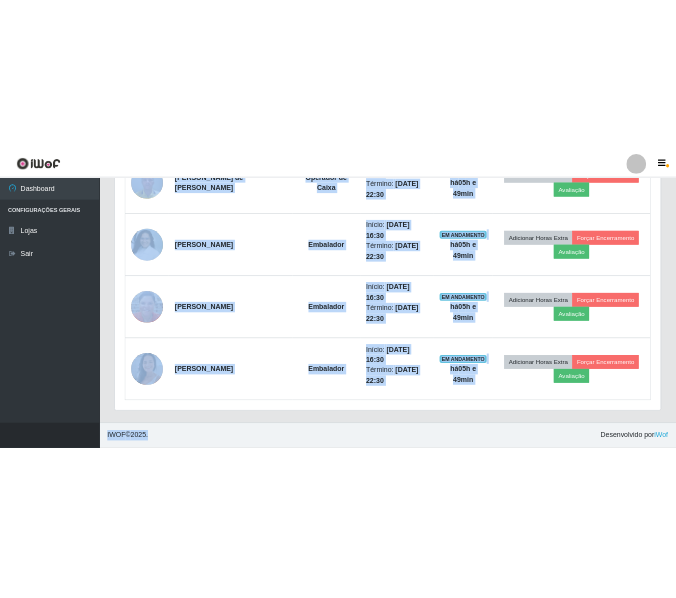 scroll, scrollTop: 1248, scrollLeft: 0, axis: vertical 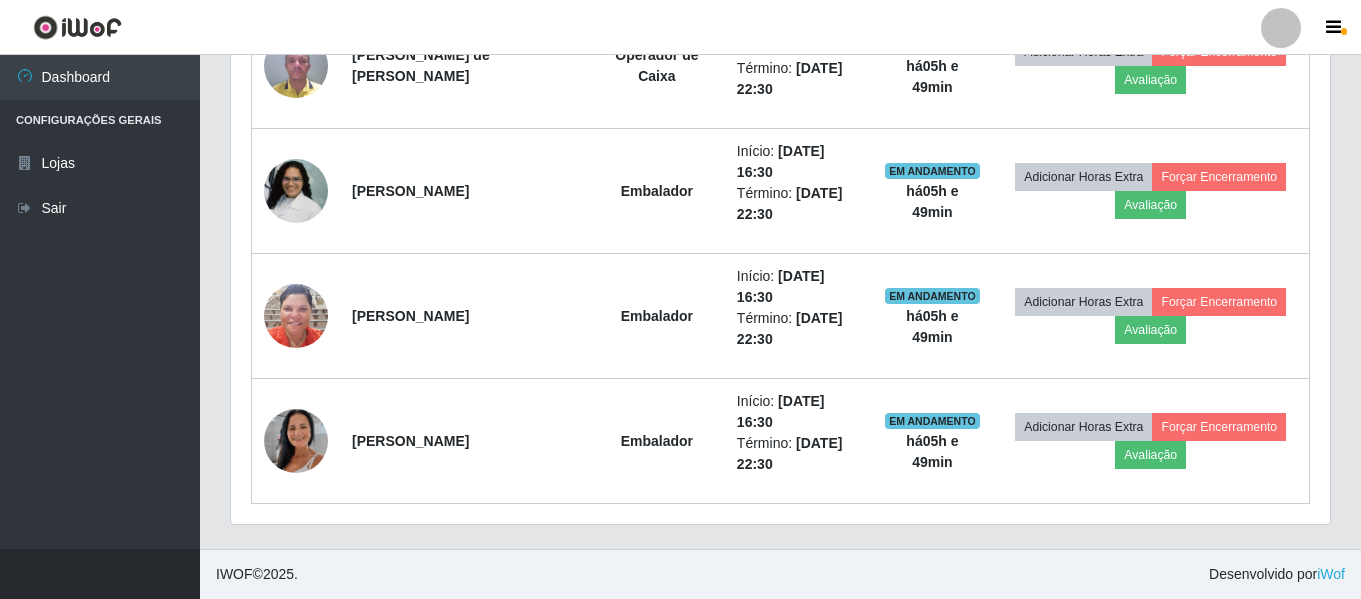 drag, startPoint x: 675, startPoint y: 475, endPoint x: 1365, endPoint y: 265, distance: 721.2489 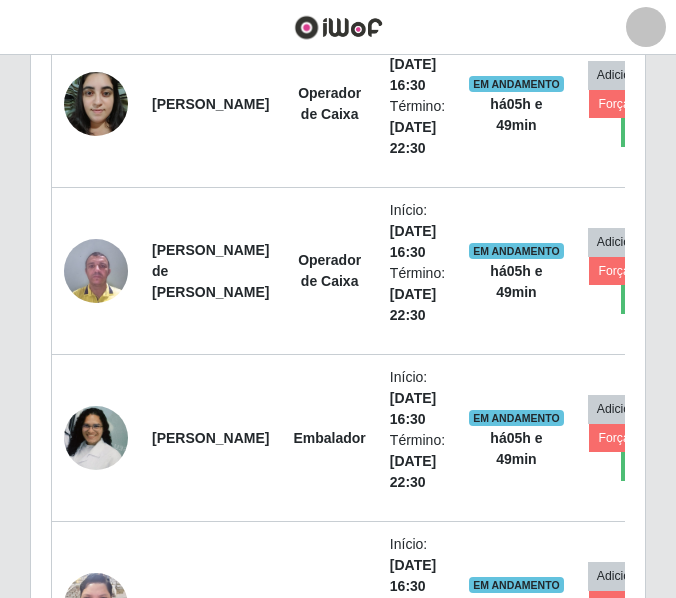 scroll, scrollTop: 415, scrollLeft: 581, axis: both 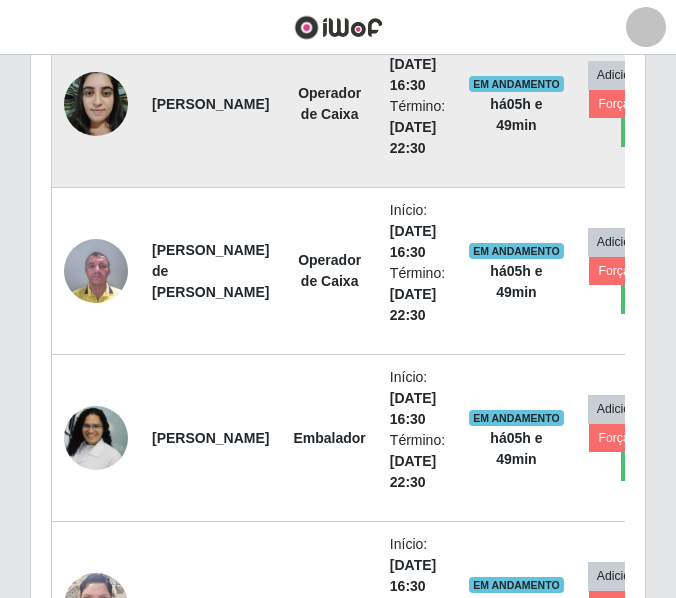 click on "Início:   [DATE] 16:30" at bounding box center (417, 64) 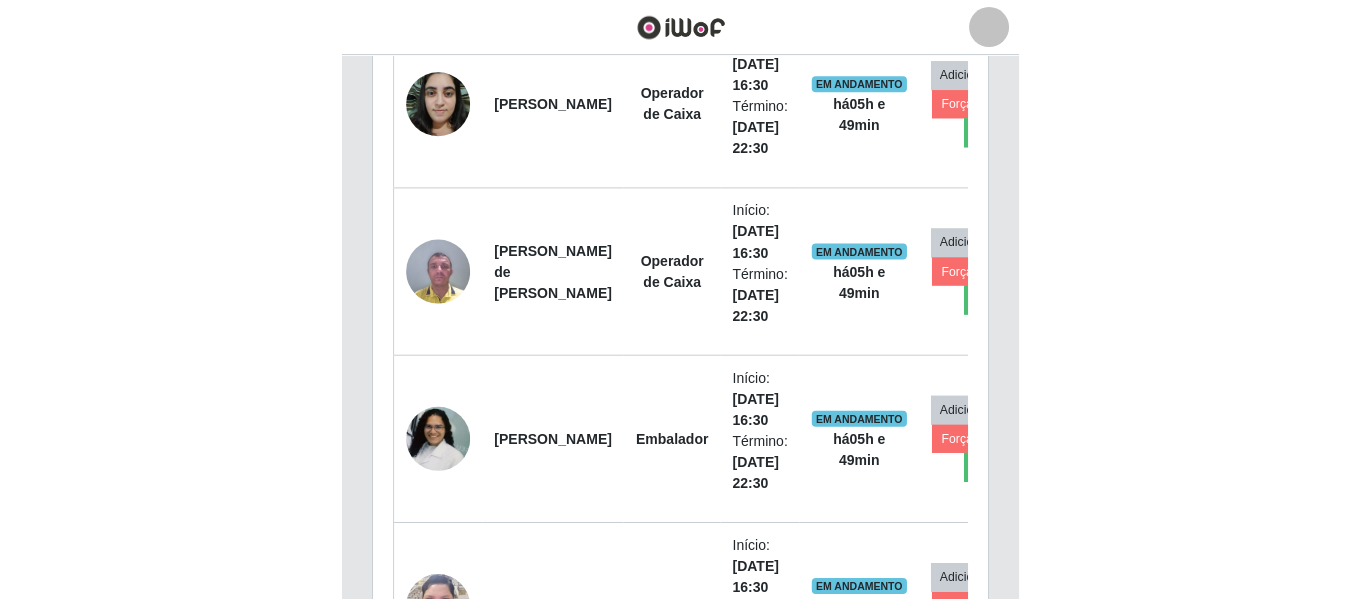 scroll, scrollTop: 996, scrollLeft: 0, axis: vertical 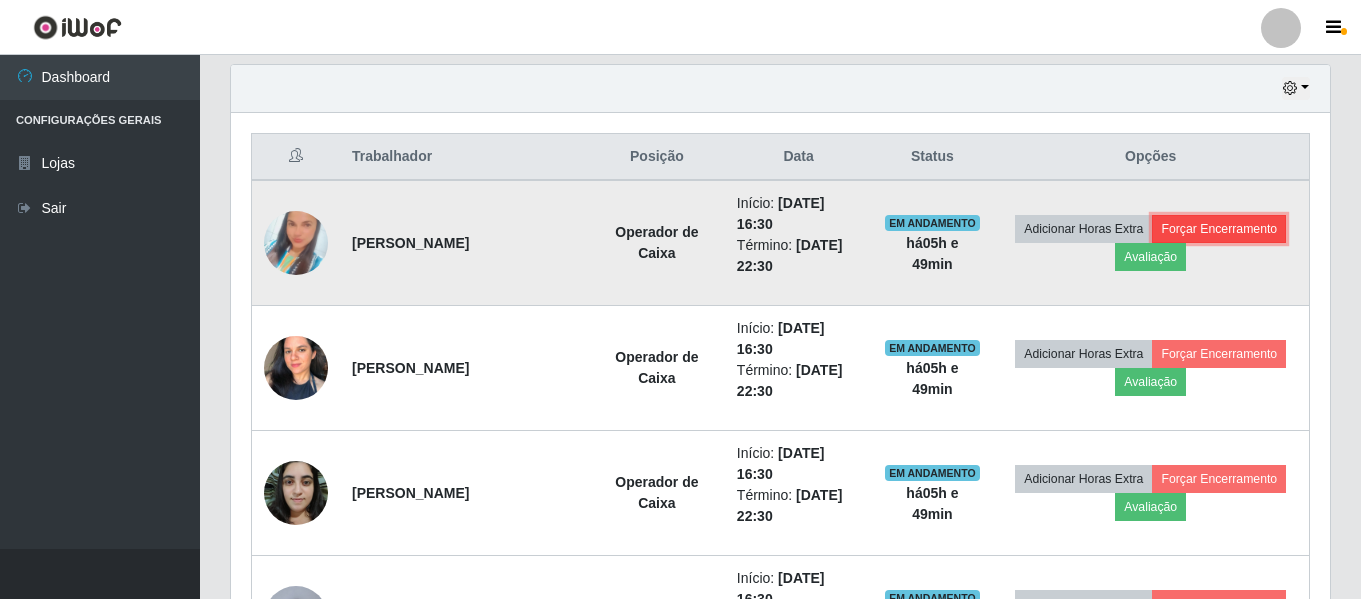click on "Forçar Encerramento" at bounding box center [1219, 229] 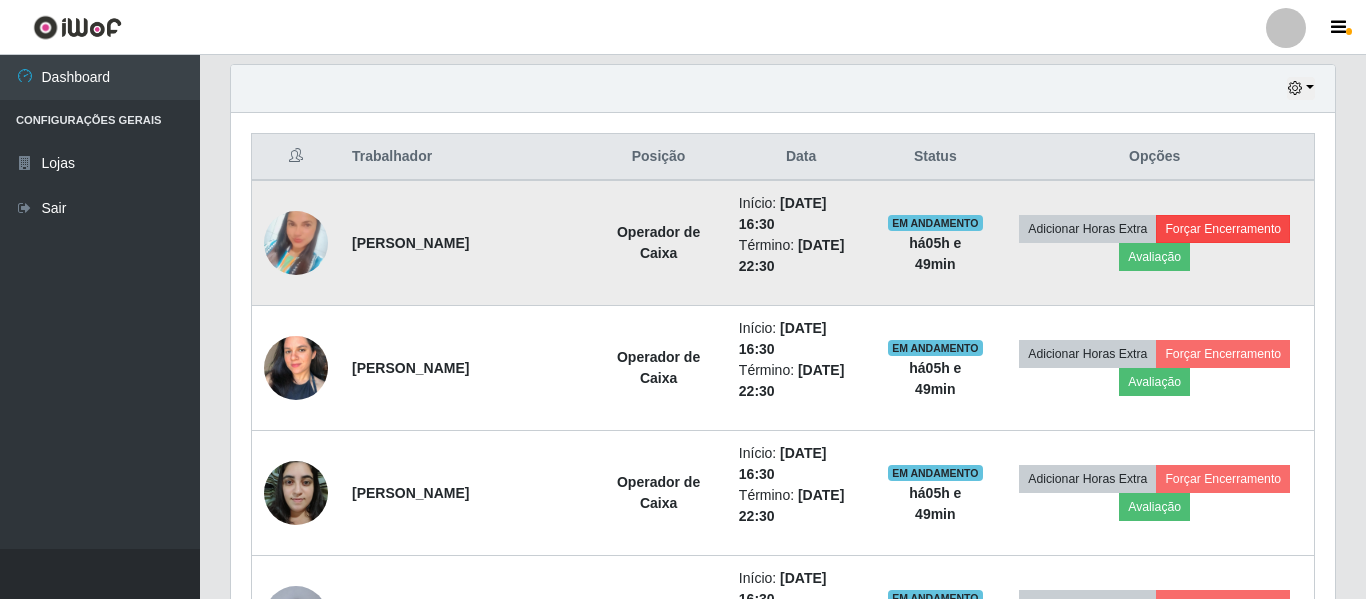 scroll, scrollTop: 999585, scrollLeft: 998911, axis: both 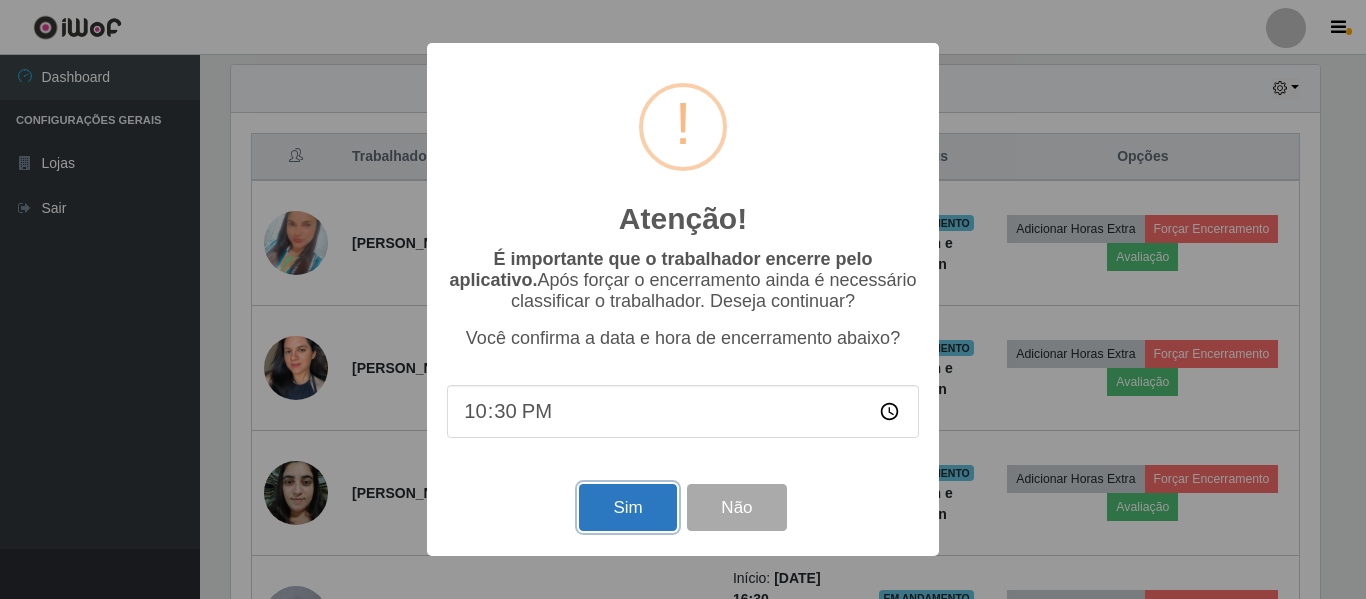 click on "Sim" at bounding box center (627, 507) 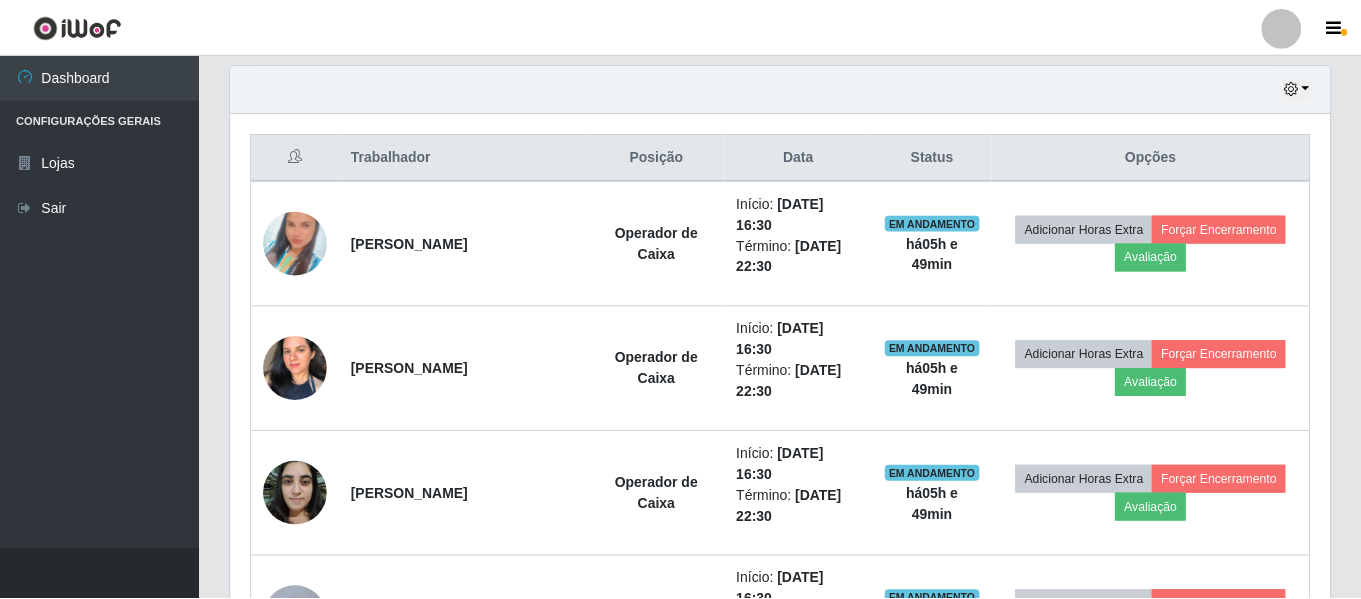 scroll, scrollTop: 999585, scrollLeft: 998901, axis: both 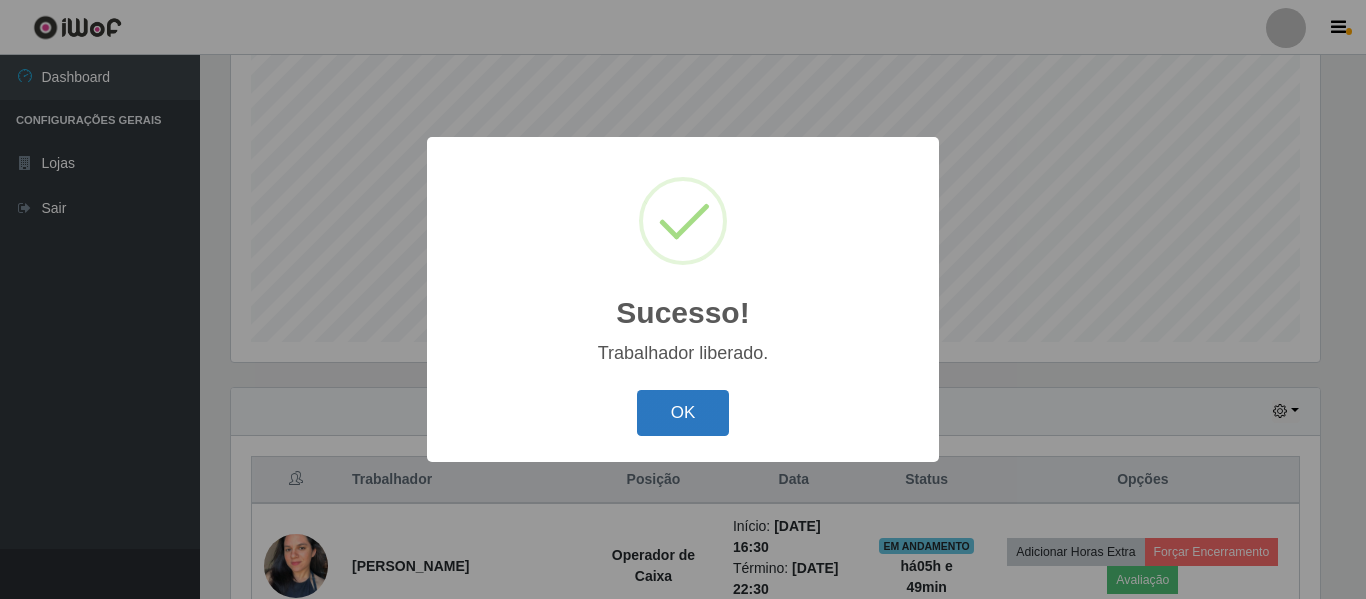 click on "OK" at bounding box center [683, 413] 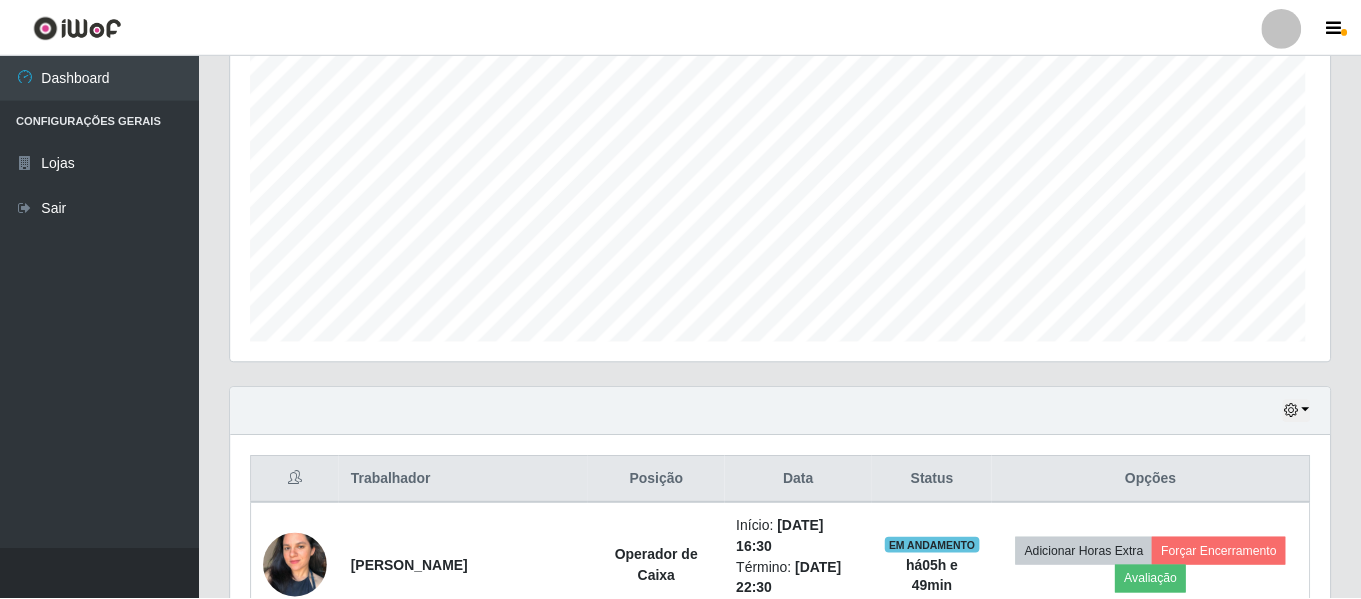 scroll, scrollTop: 999585, scrollLeft: 998901, axis: both 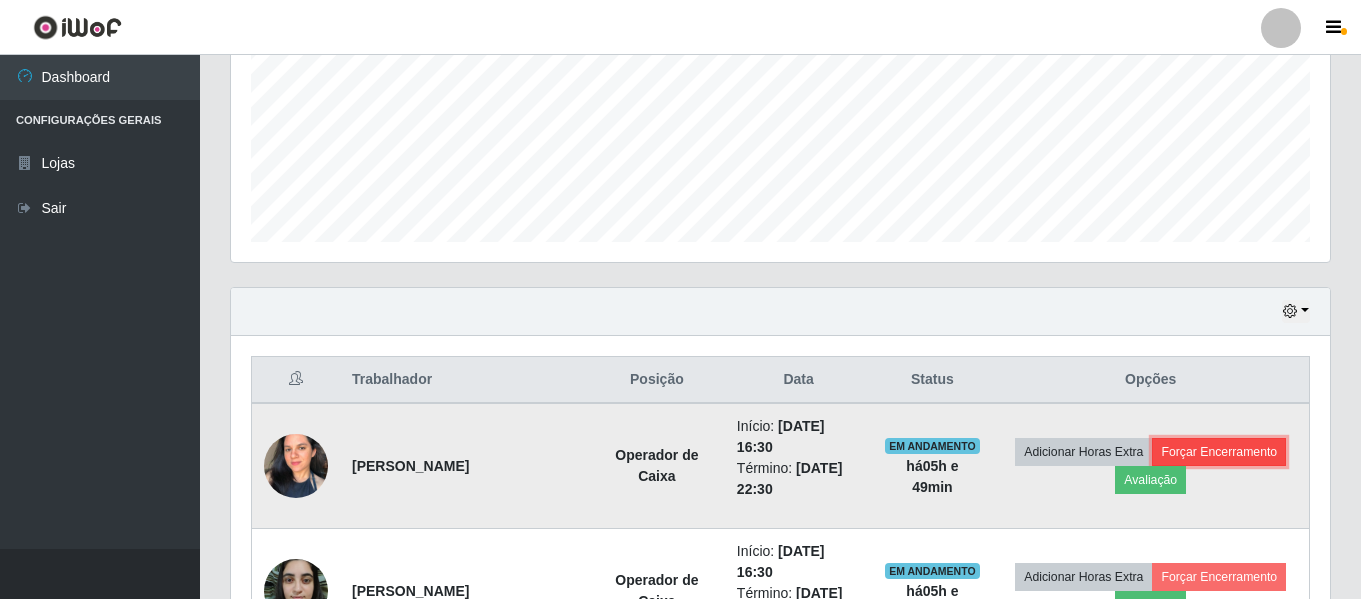 click on "Forçar Encerramento" at bounding box center [1219, 452] 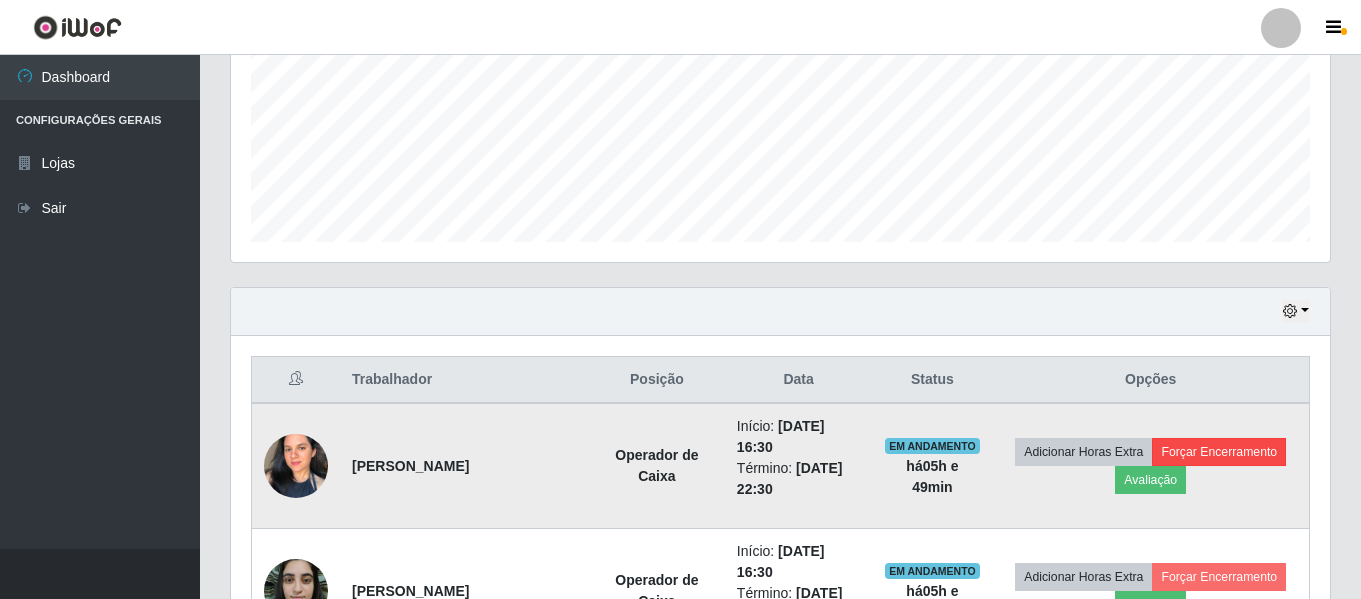 scroll, scrollTop: 999585, scrollLeft: 998911, axis: both 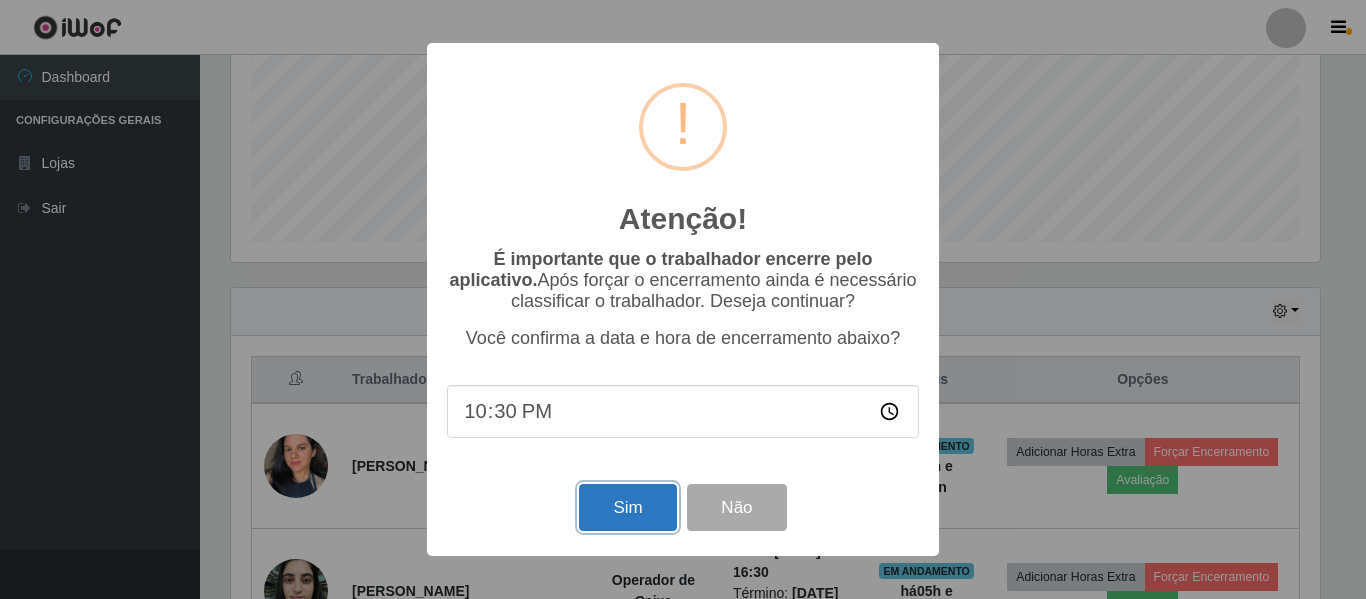 click on "Sim" at bounding box center [627, 507] 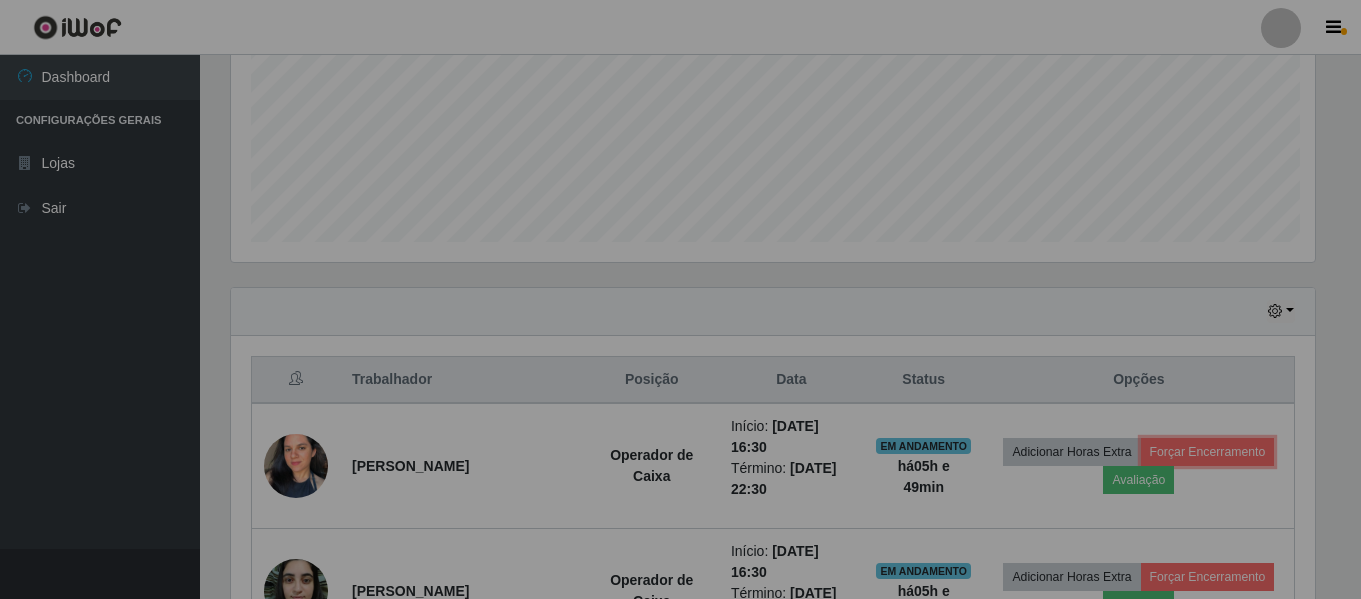 scroll, scrollTop: 999585, scrollLeft: 998901, axis: both 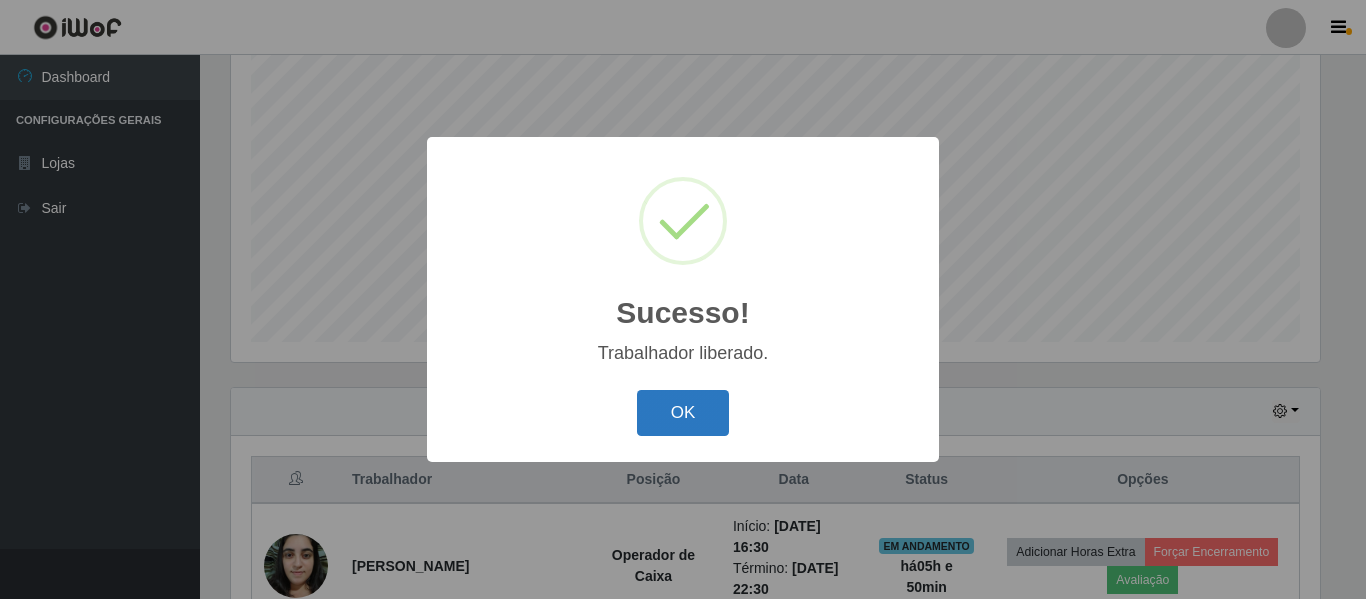click on "OK" at bounding box center (683, 413) 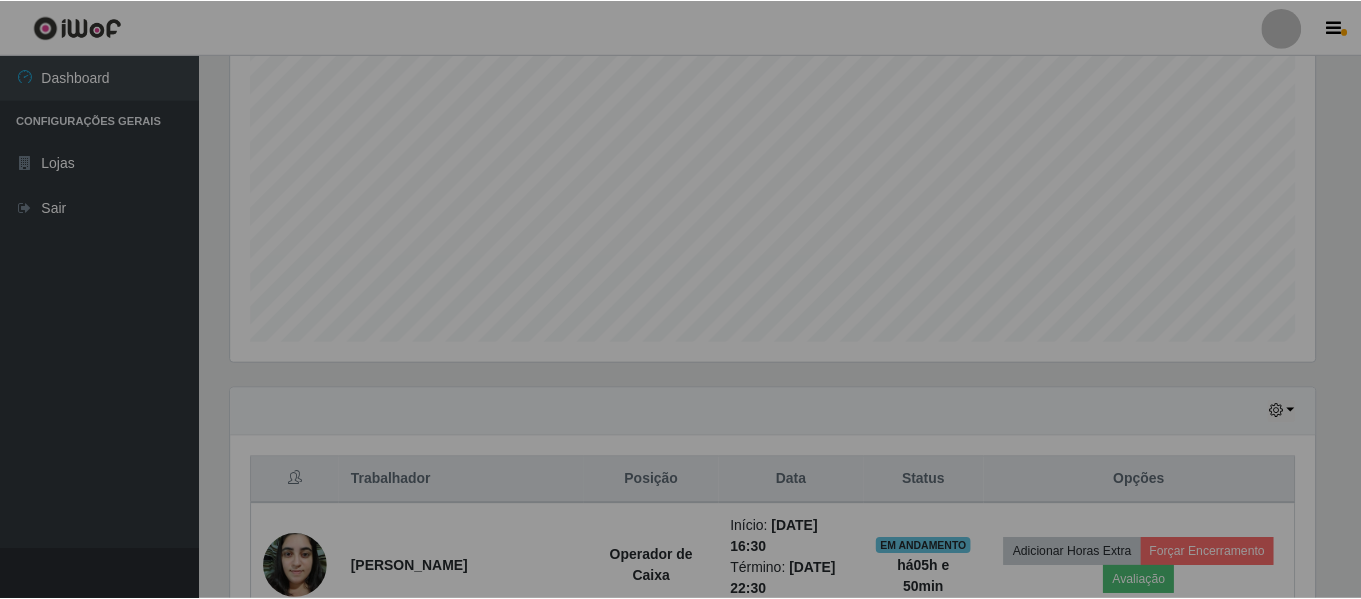 scroll, scrollTop: 999585, scrollLeft: 998901, axis: both 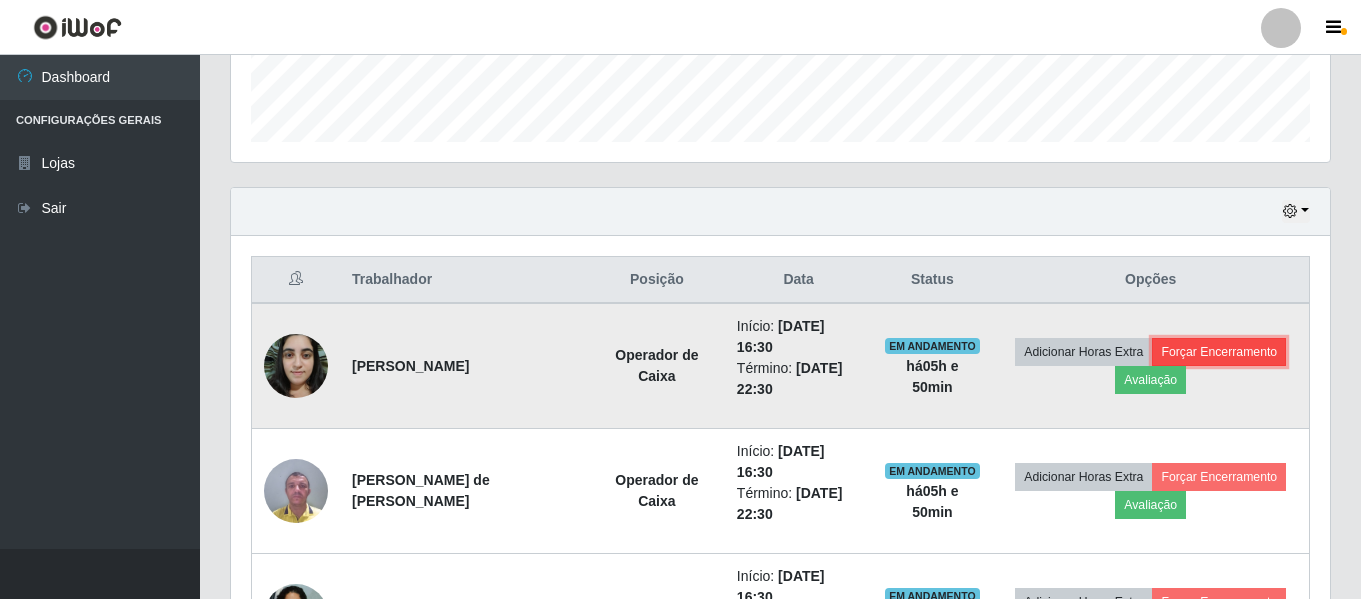 click on "Forçar Encerramento" at bounding box center (1219, 352) 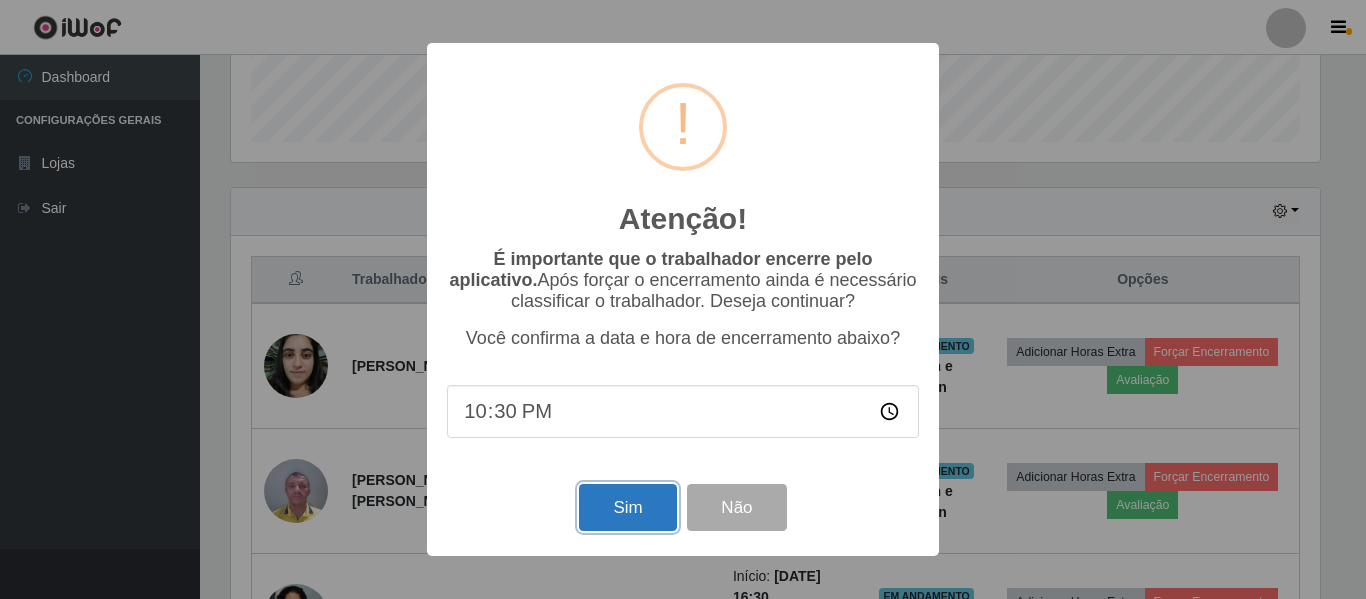 click on "Sim" at bounding box center (627, 507) 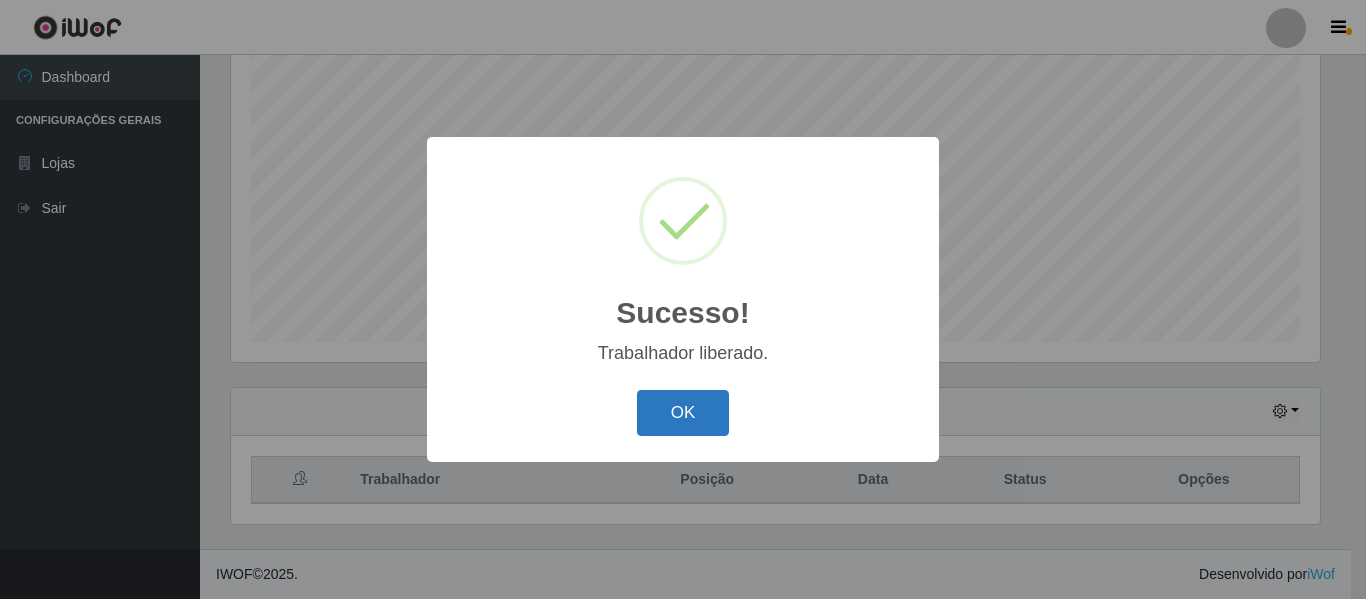 click on "OK" at bounding box center (683, 413) 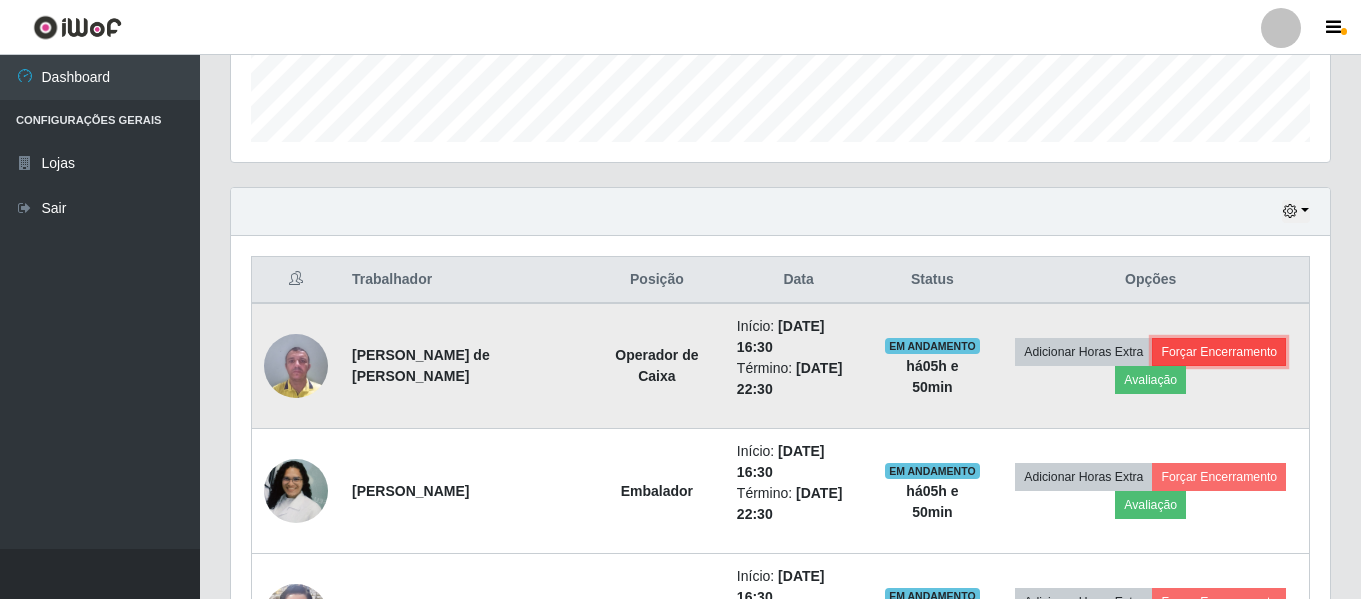click on "Forçar Encerramento" at bounding box center [1219, 352] 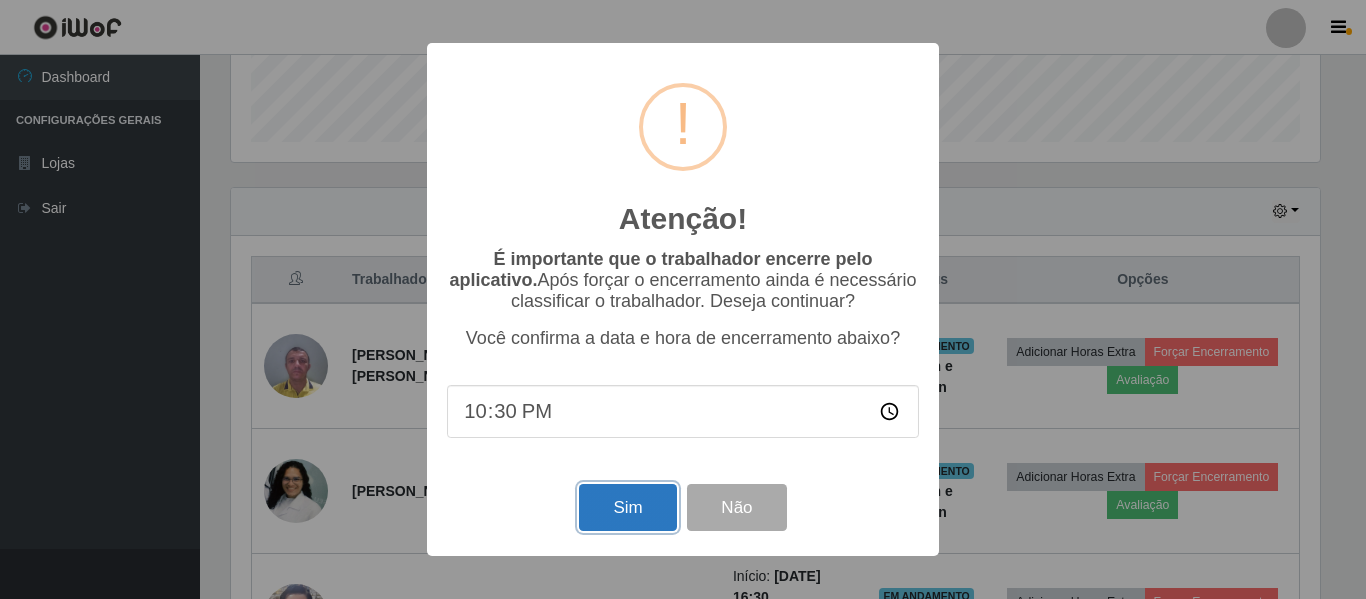 click on "Sim" at bounding box center [627, 507] 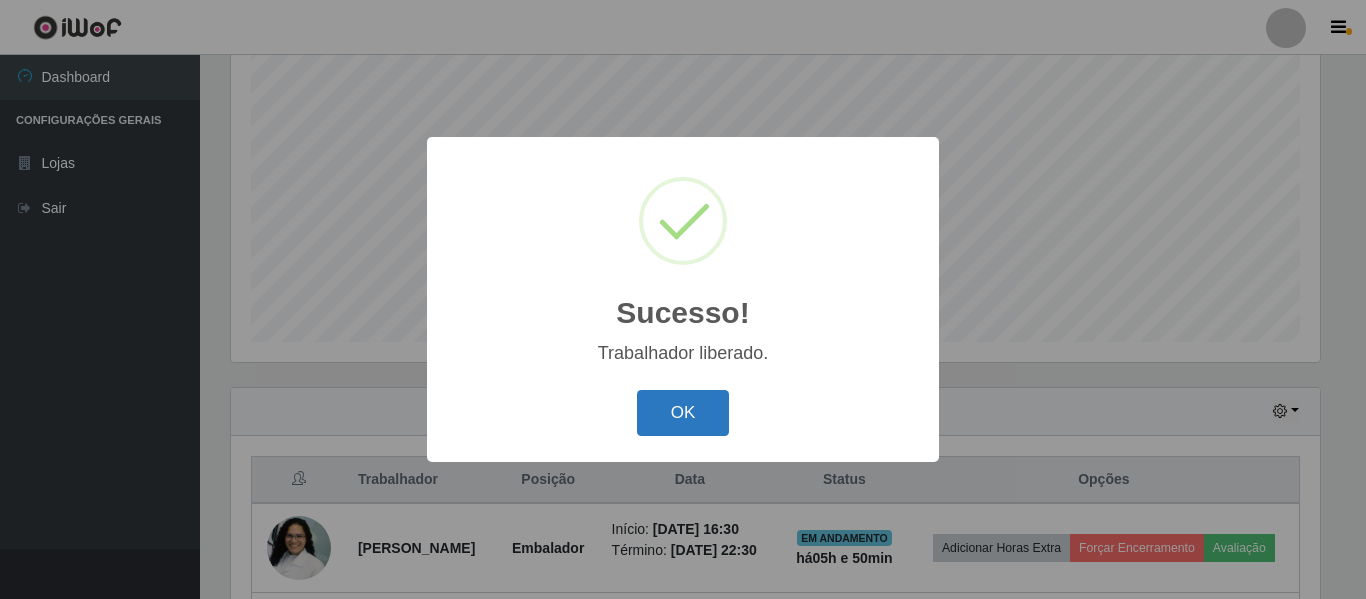 click on "OK" at bounding box center (683, 413) 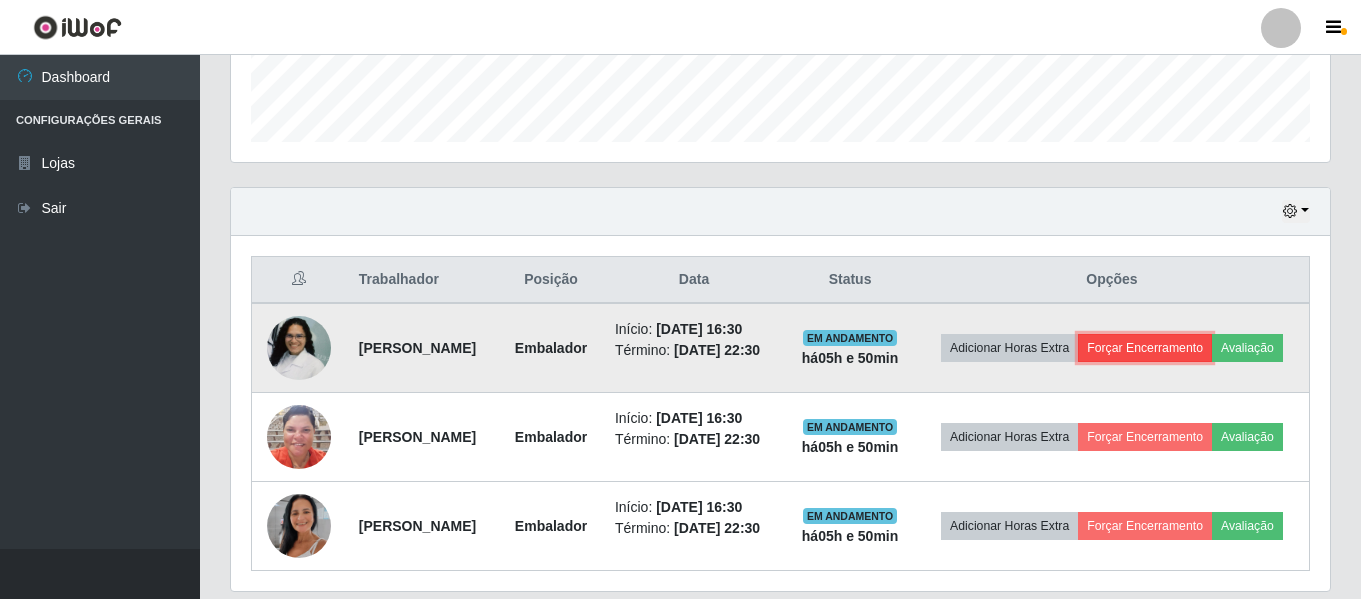click on "Forçar Encerramento" at bounding box center (1145, 348) 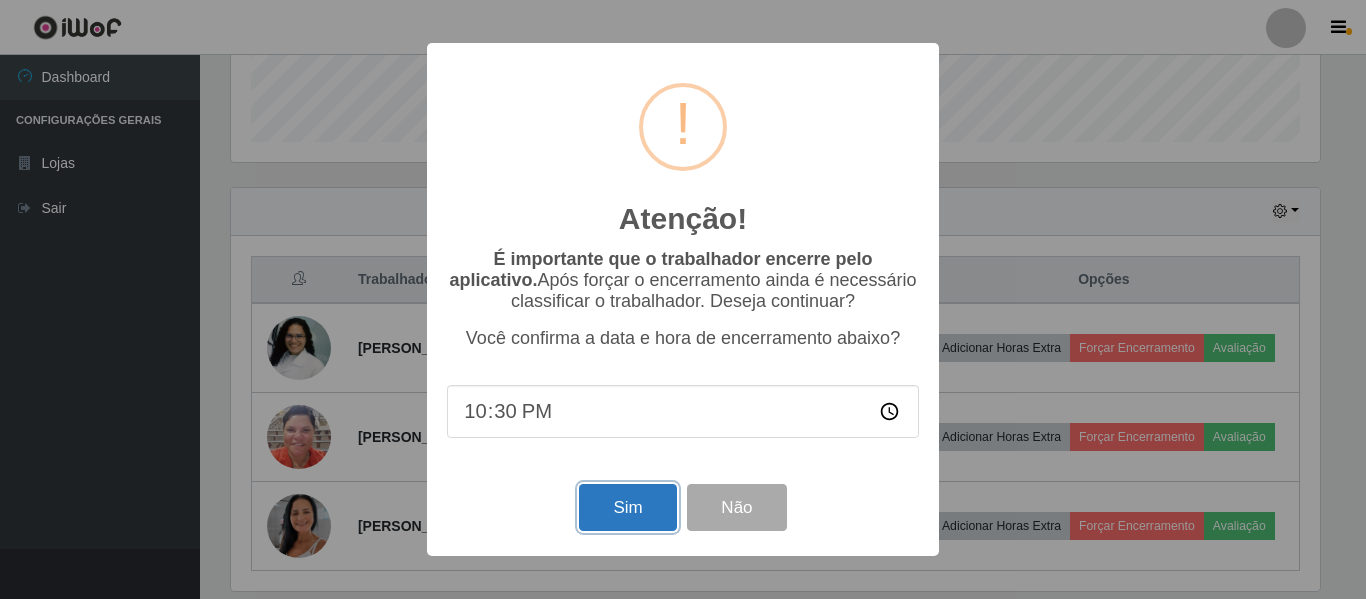 click on "Sim" at bounding box center (627, 507) 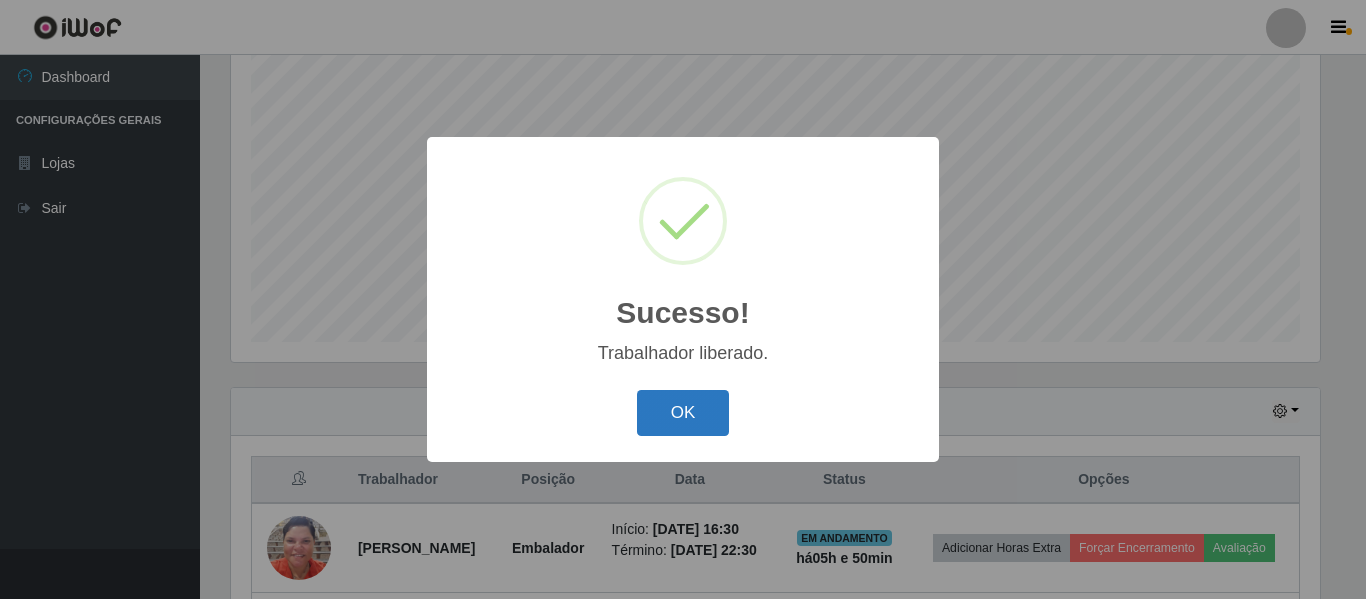 click on "OK" at bounding box center (683, 413) 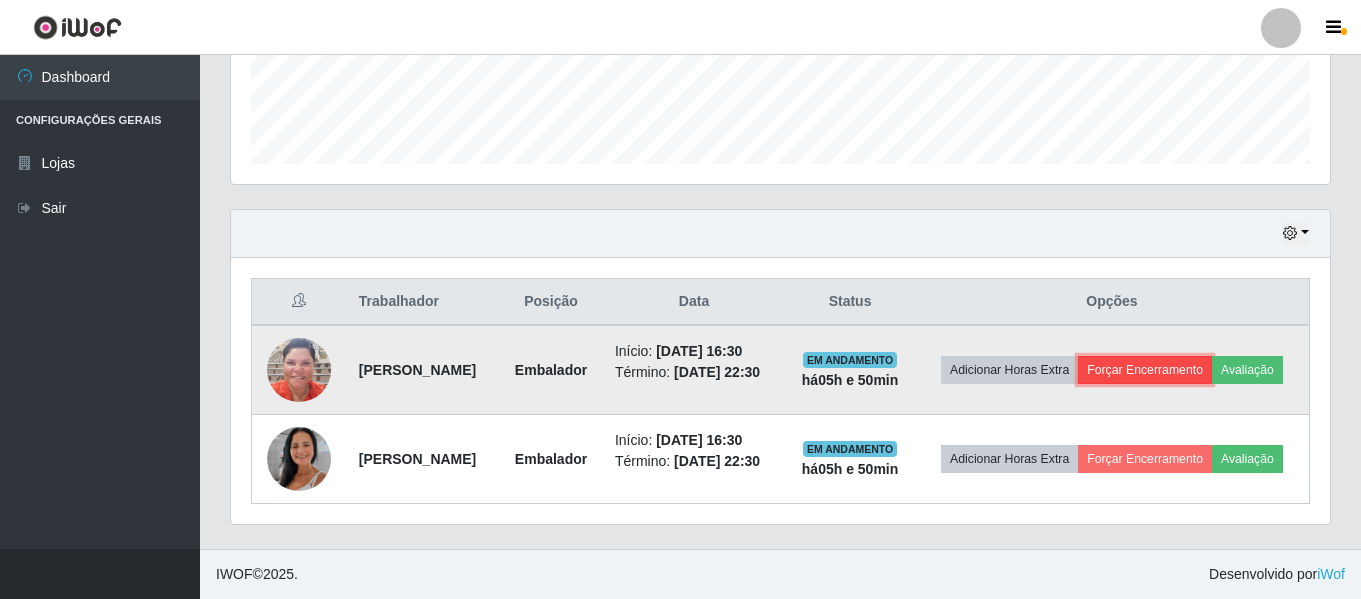 click on "Forçar Encerramento" at bounding box center [1145, 370] 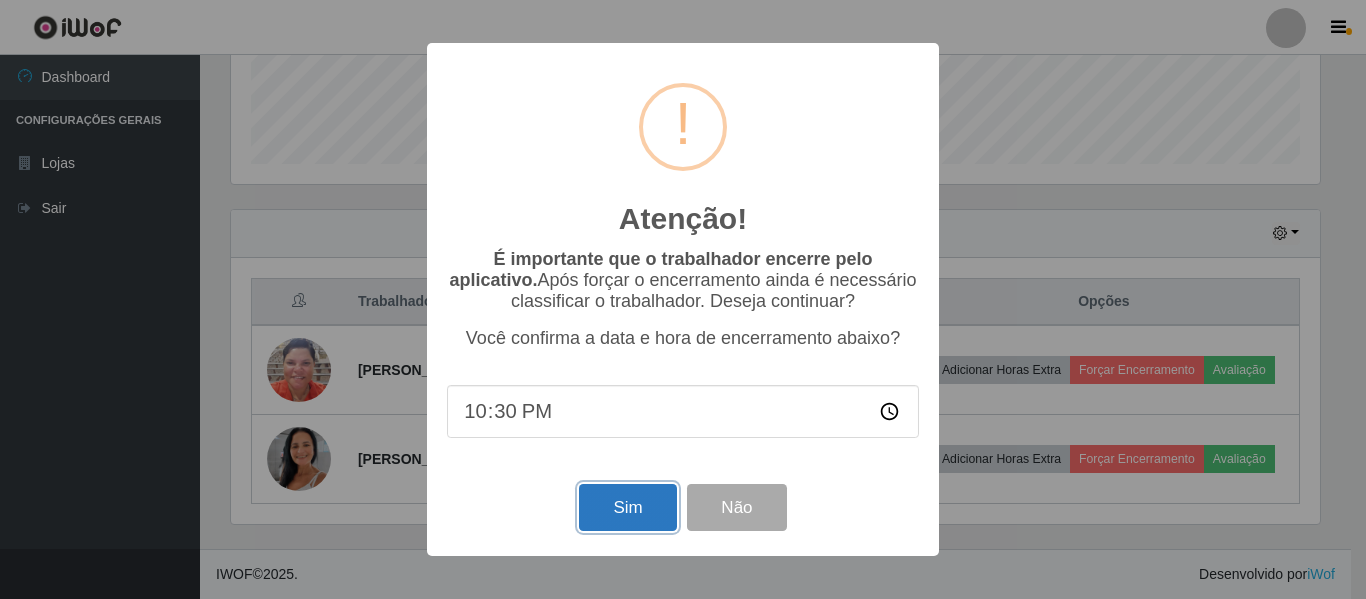 click on "Sim" at bounding box center [627, 507] 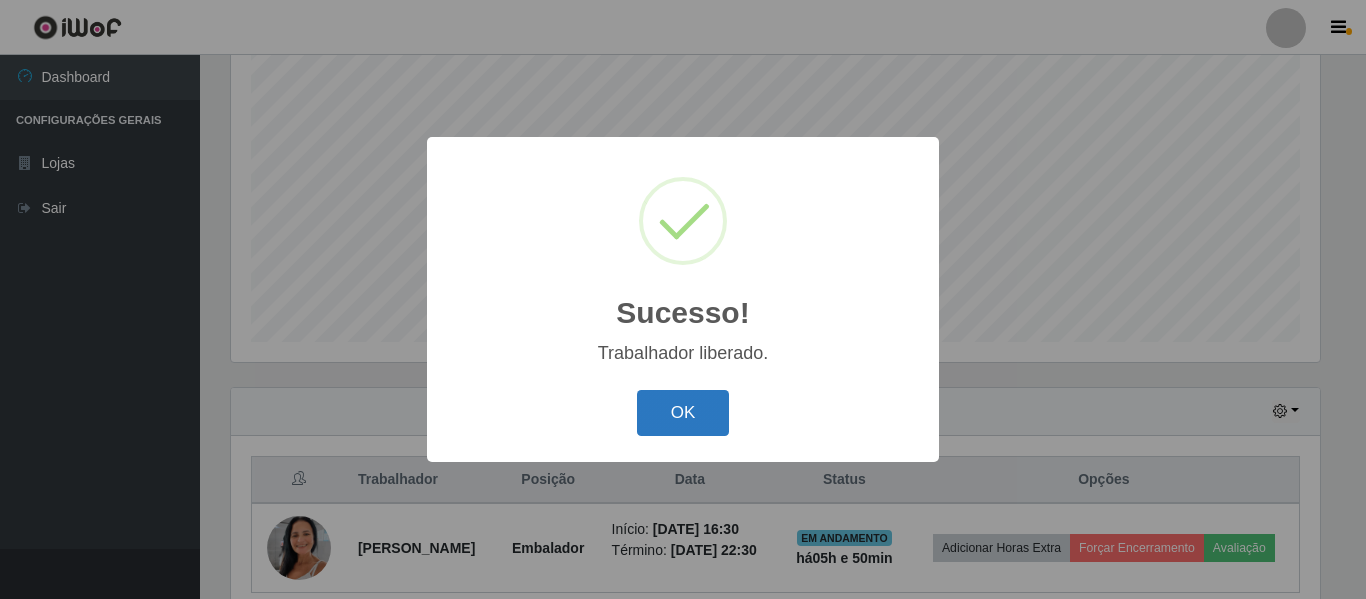 click on "OK" at bounding box center [683, 413] 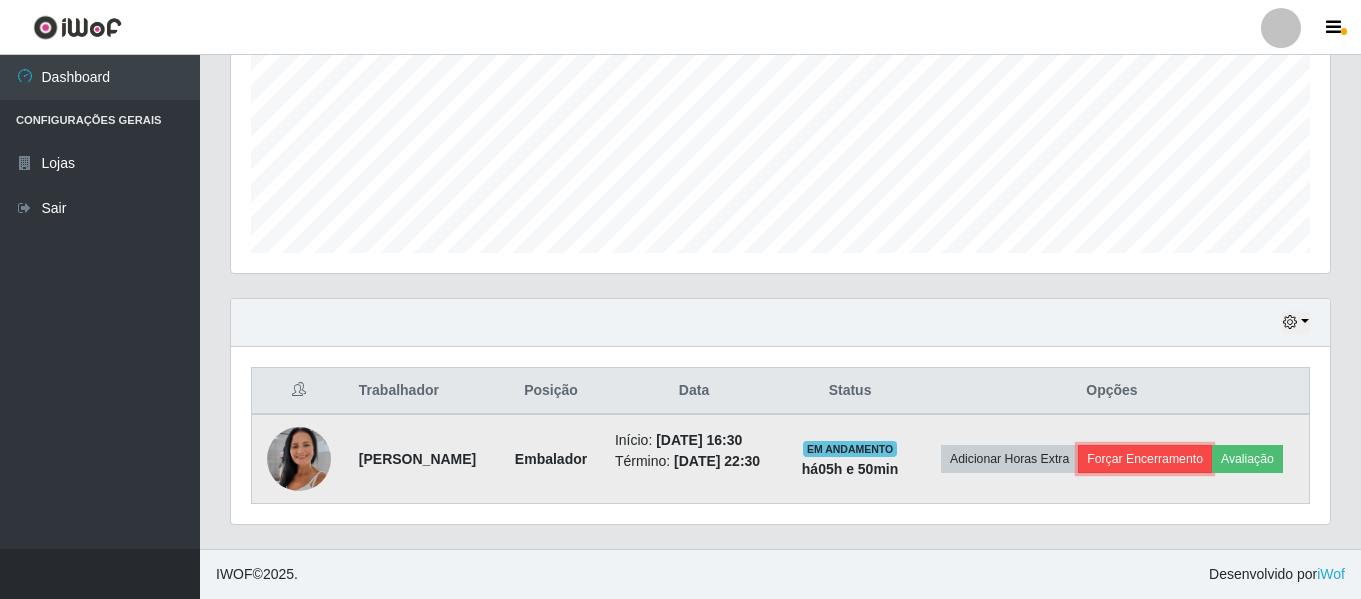 click on "Forçar Encerramento" at bounding box center [1145, 459] 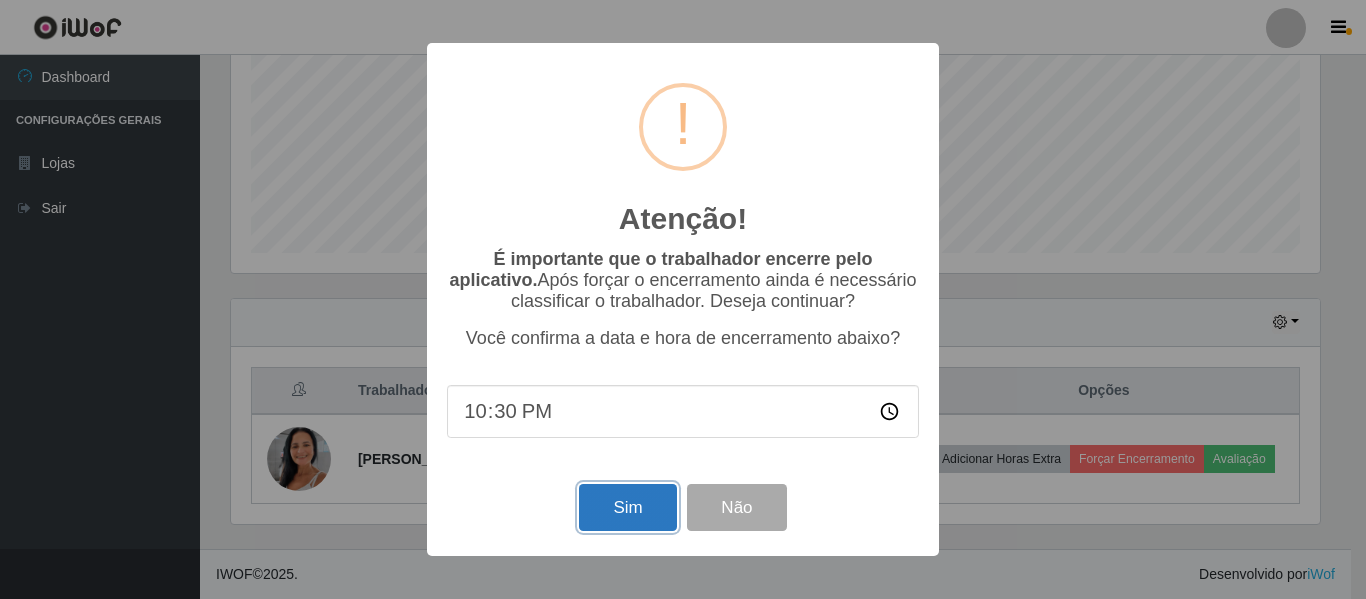 click on "Sim" at bounding box center [627, 507] 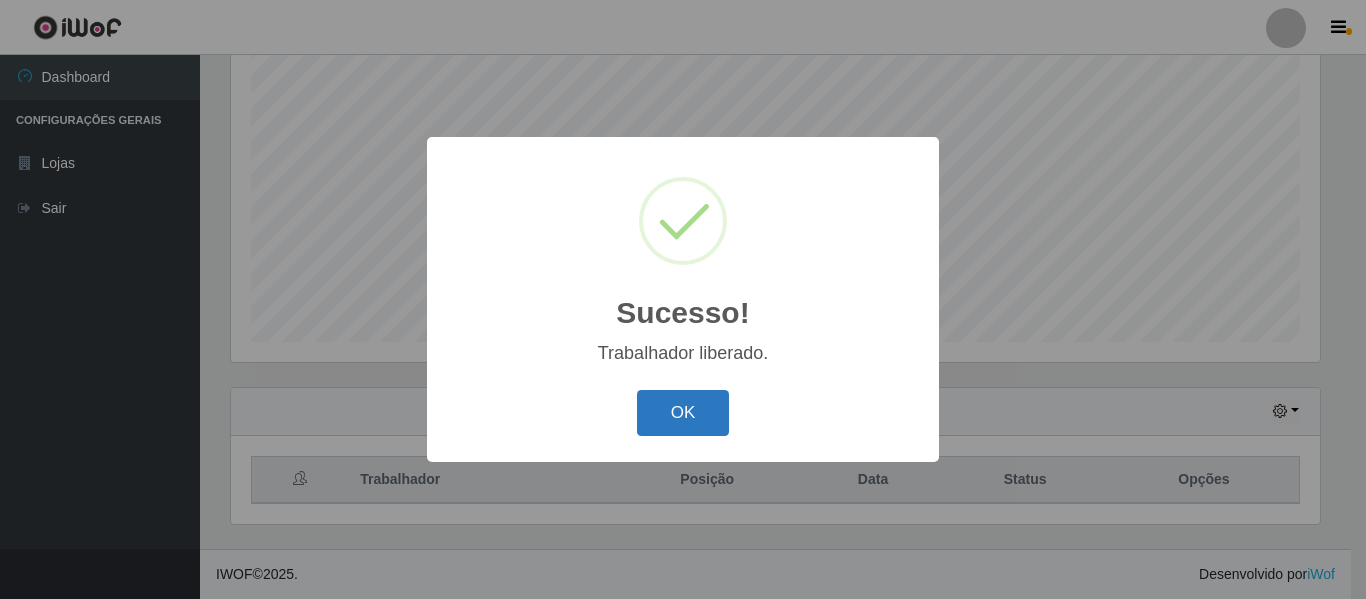 click on "OK" at bounding box center [683, 413] 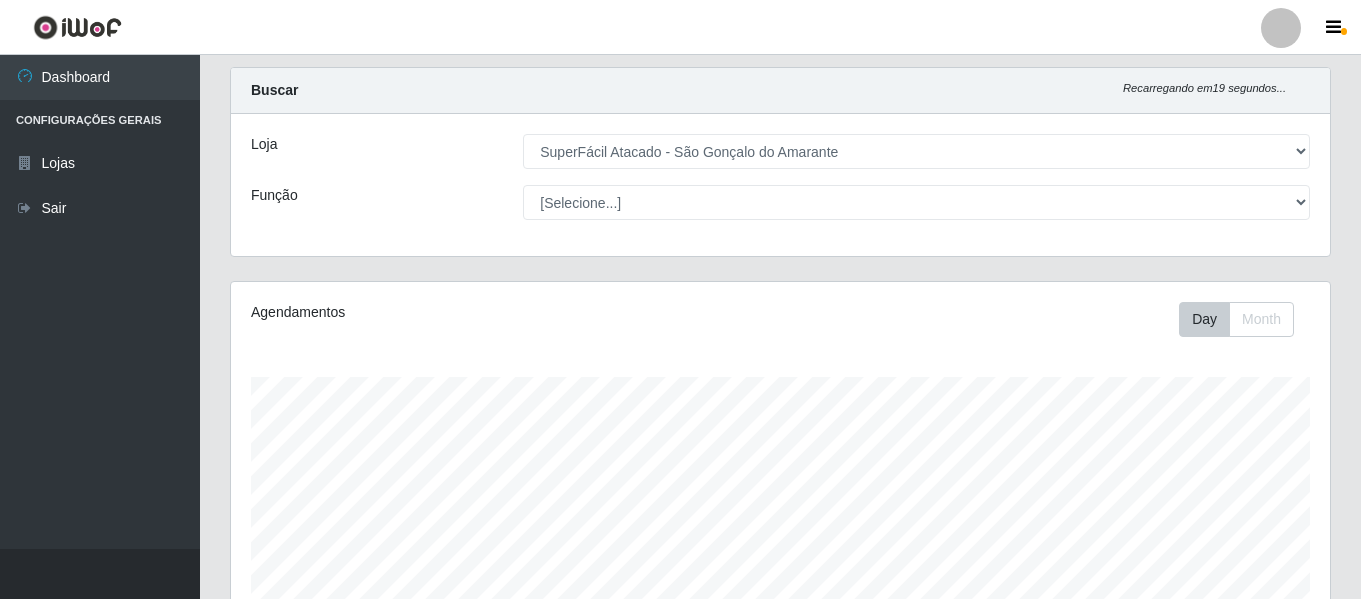 scroll, scrollTop: 0, scrollLeft: 0, axis: both 